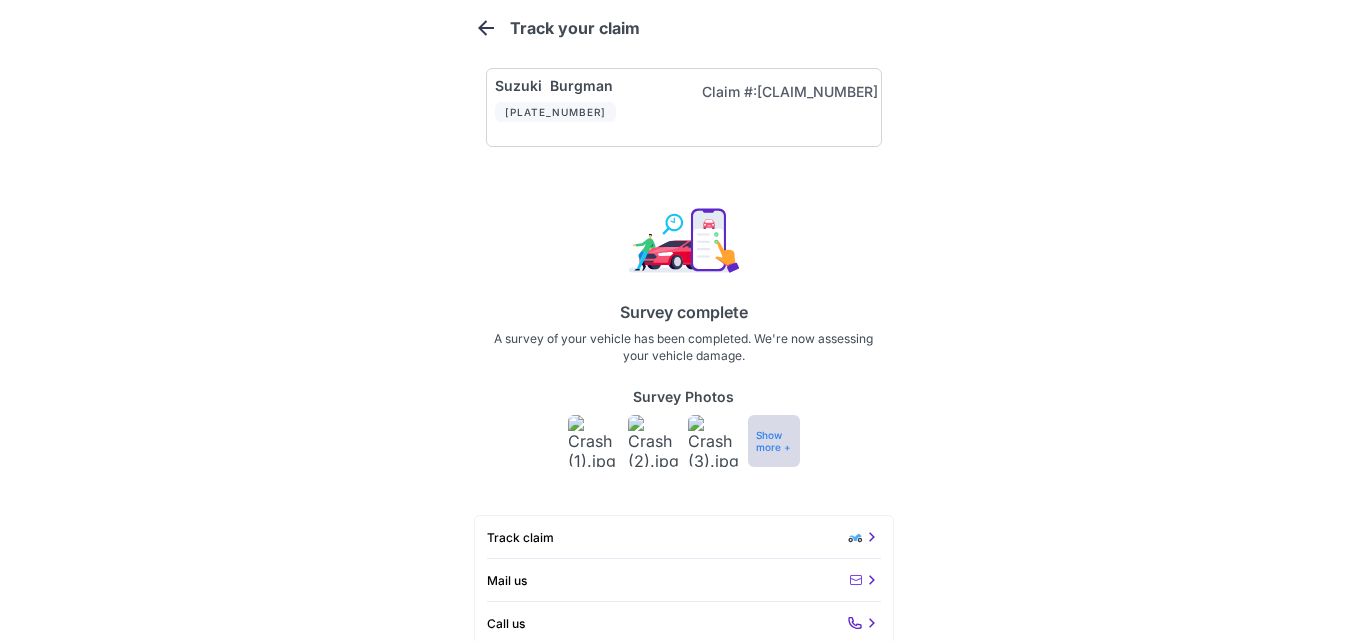 scroll, scrollTop: 4, scrollLeft: 0, axis: vertical 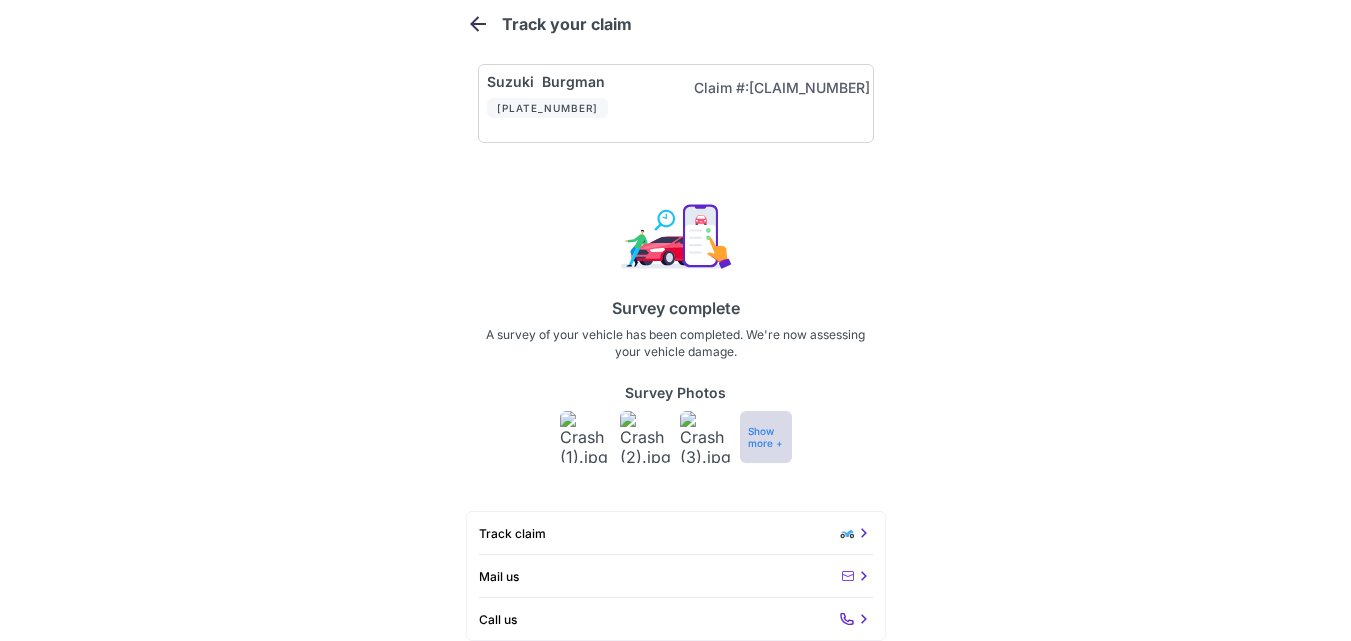 click 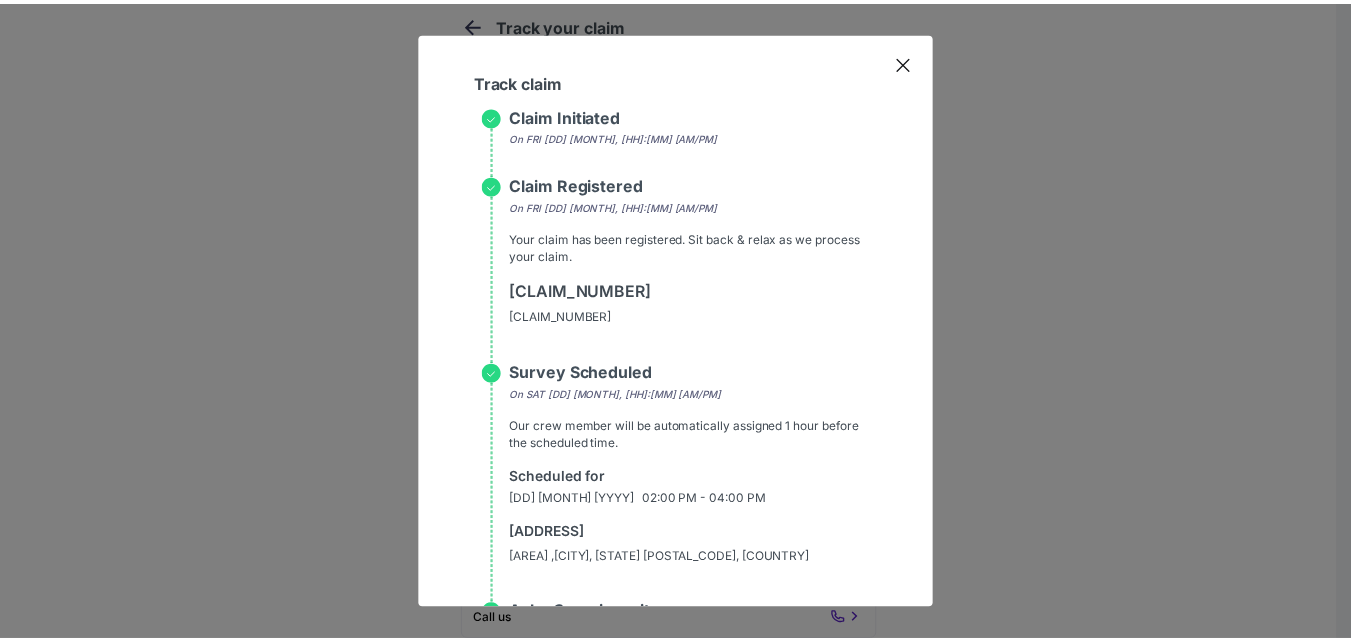 scroll, scrollTop: 1080, scrollLeft: 0, axis: vertical 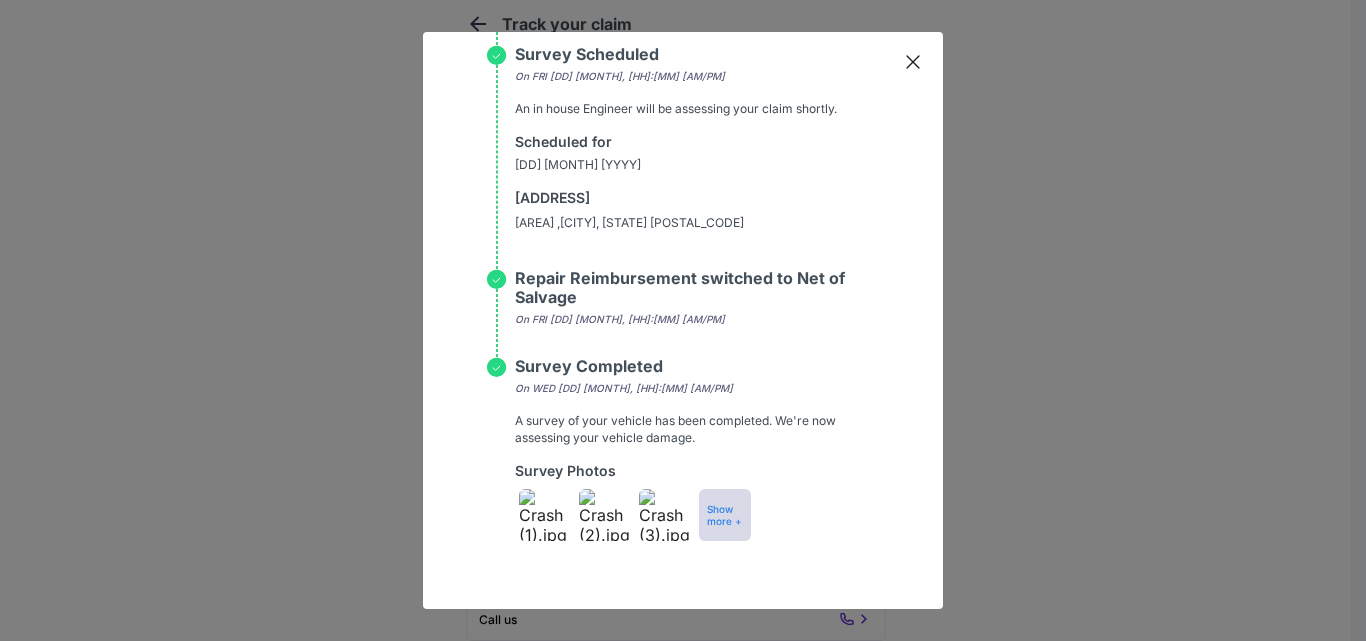 click 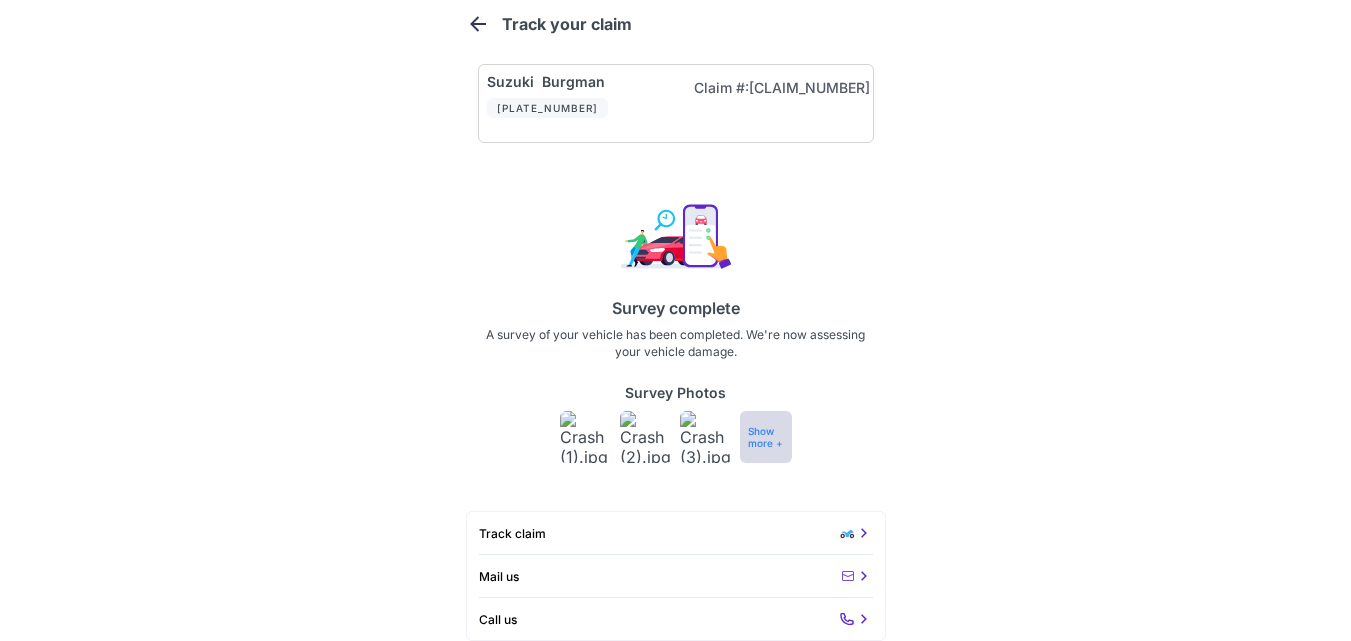 scroll, scrollTop: 0, scrollLeft: 0, axis: both 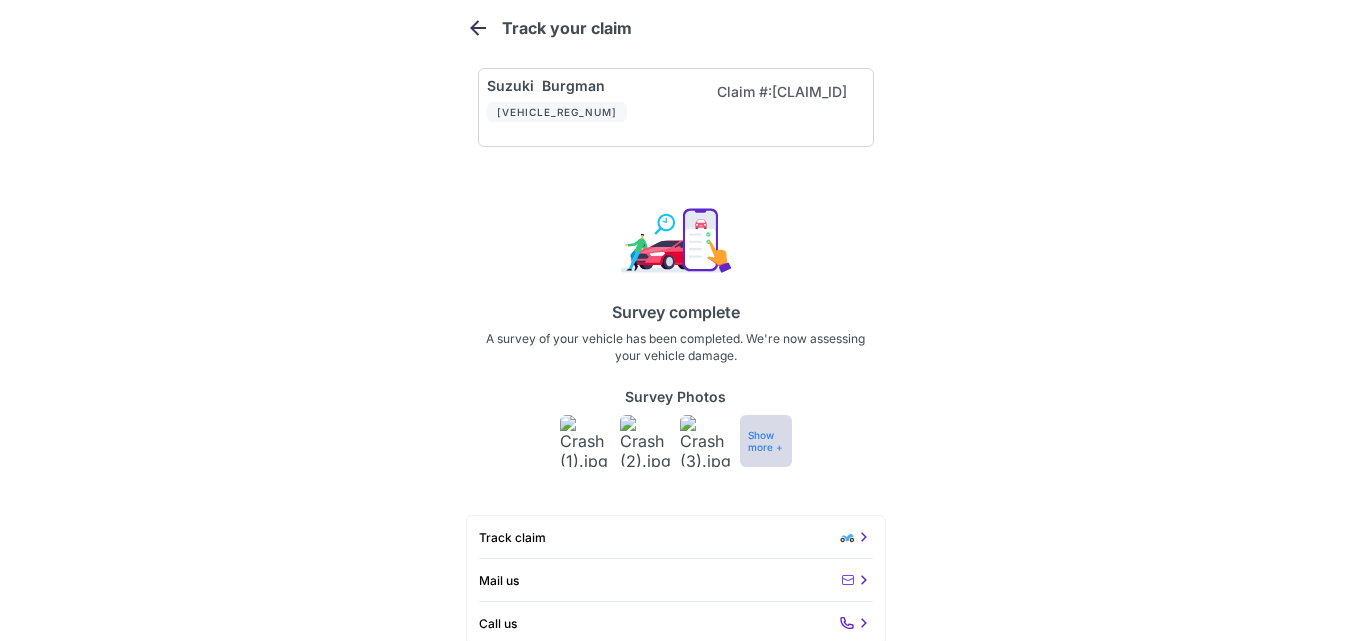 click 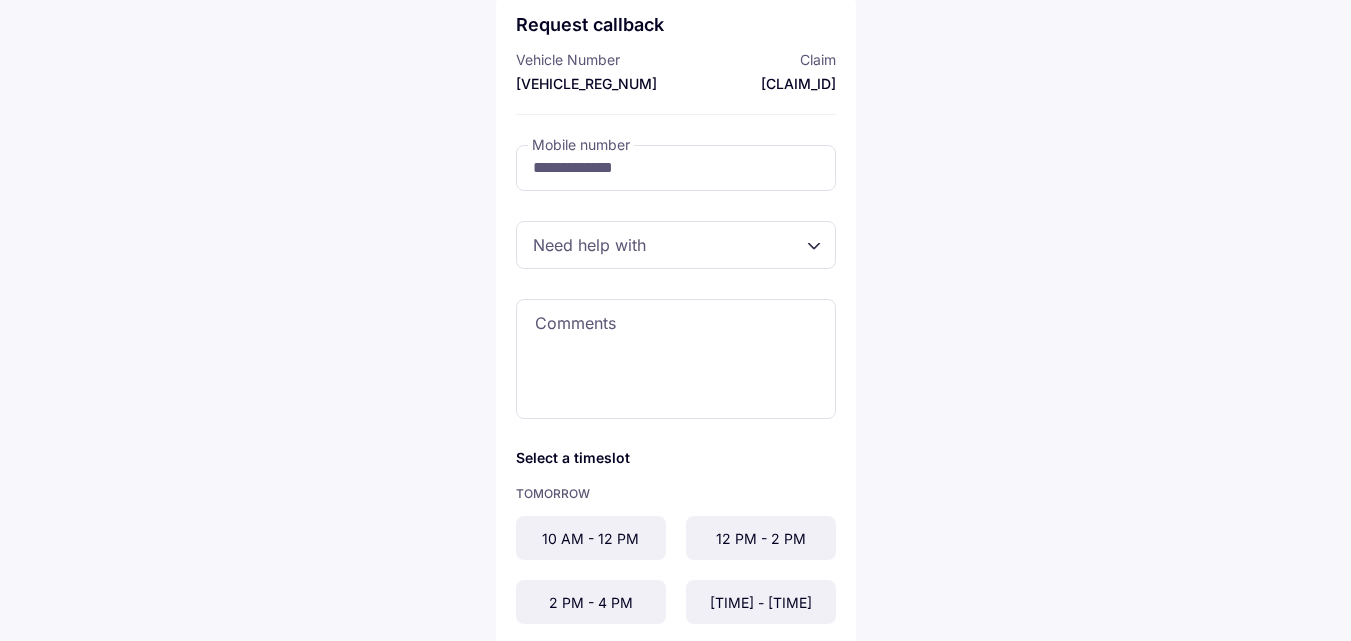 scroll, scrollTop: 0, scrollLeft: 0, axis: both 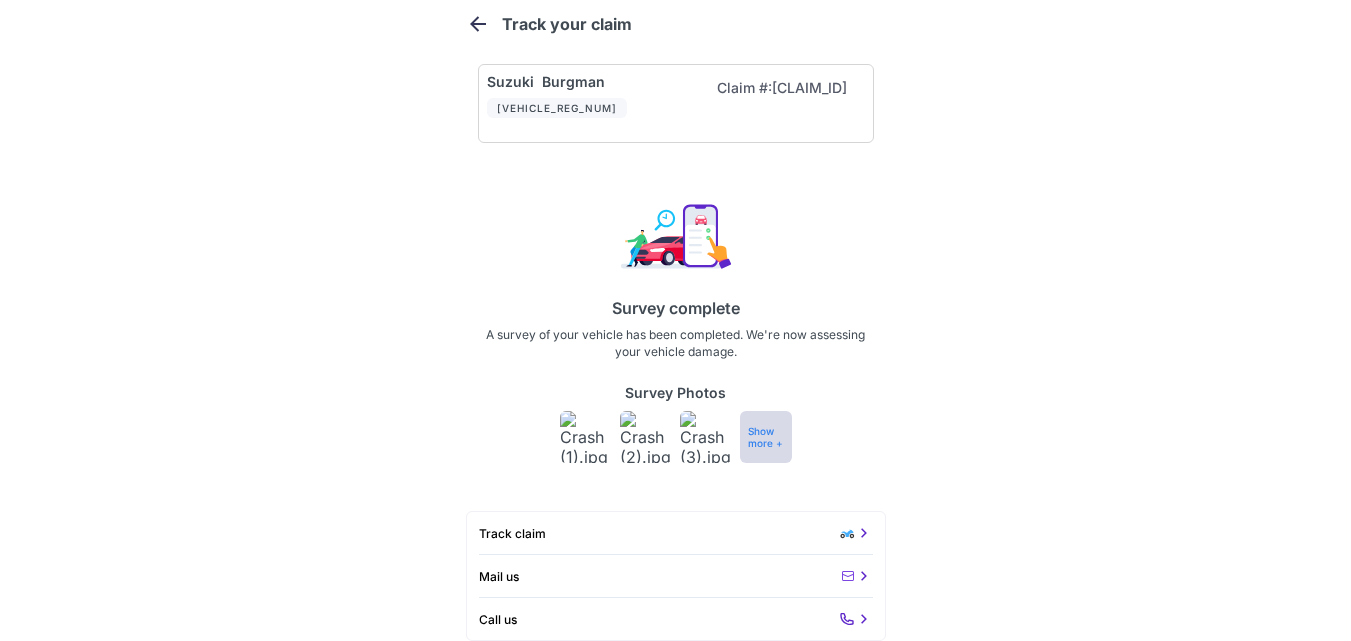 click 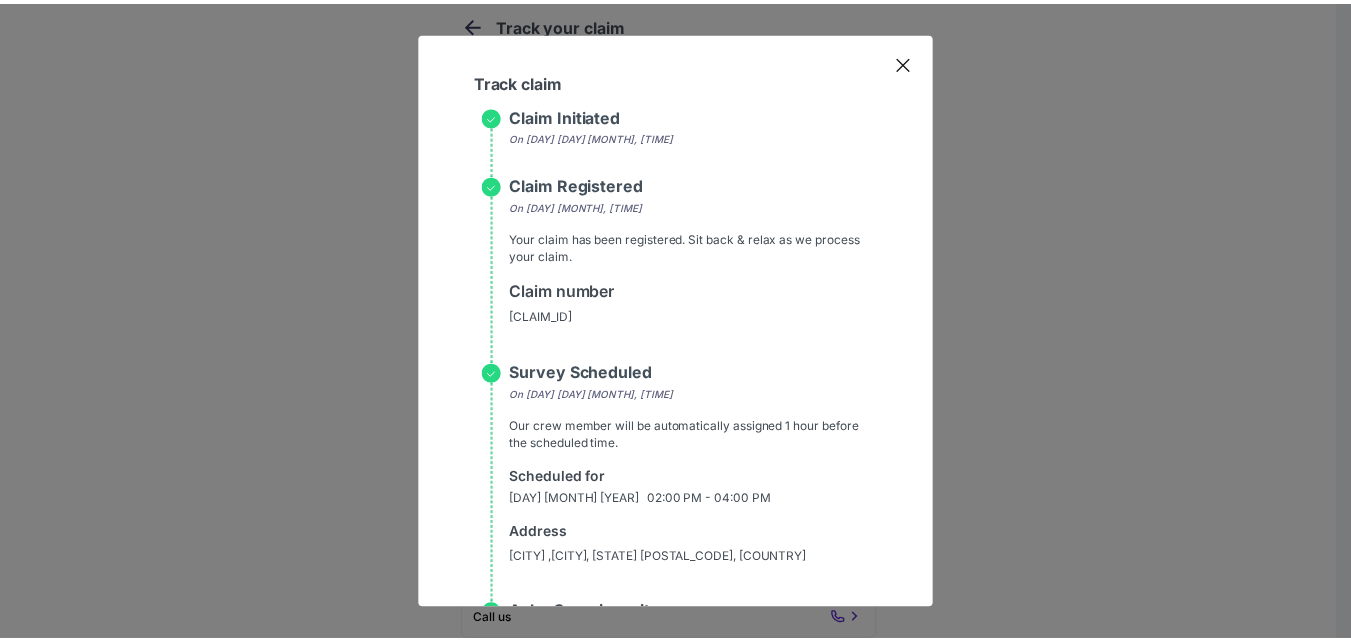 scroll, scrollTop: 1080, scrollLeft: 0, axis: vertical 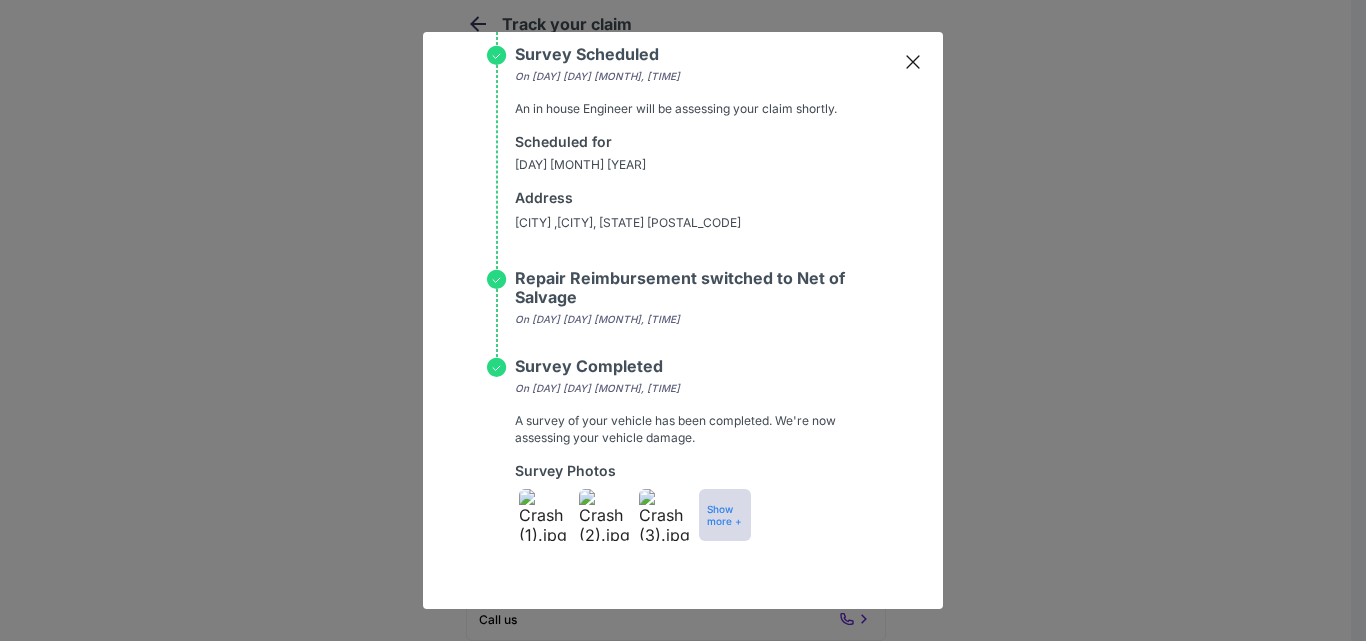 click on "Show more +" at bounding box center [725, 515] 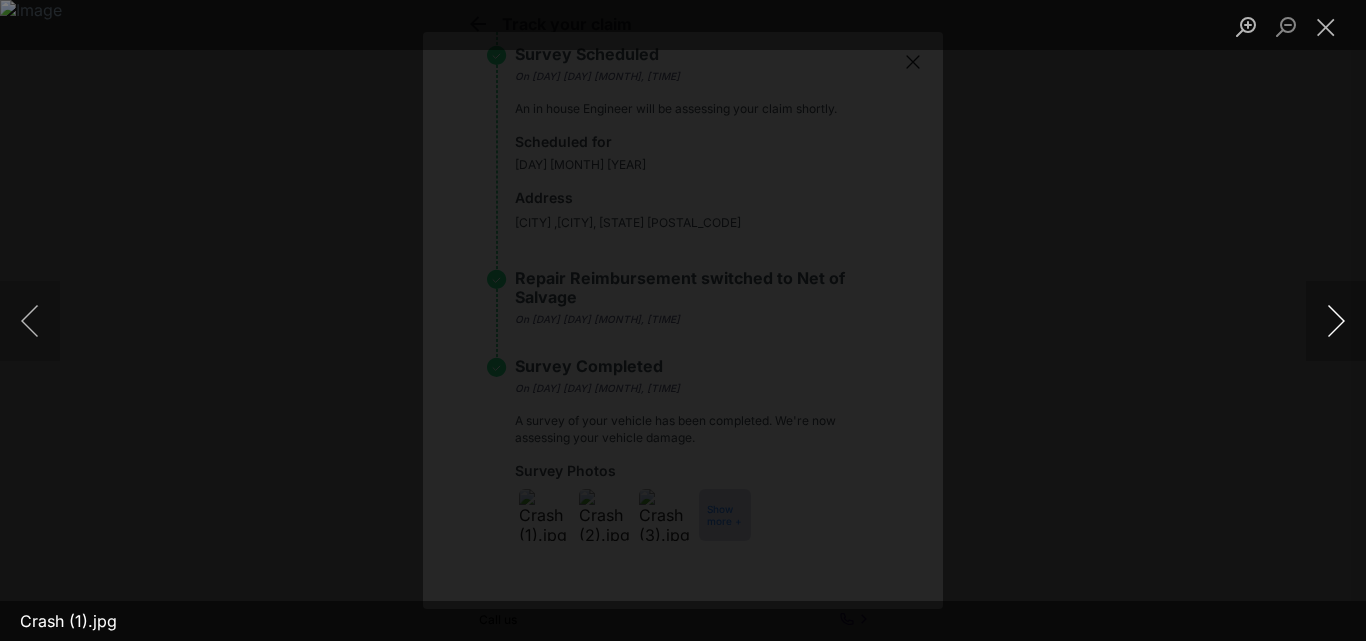 click at bounding box center [1336, 321] 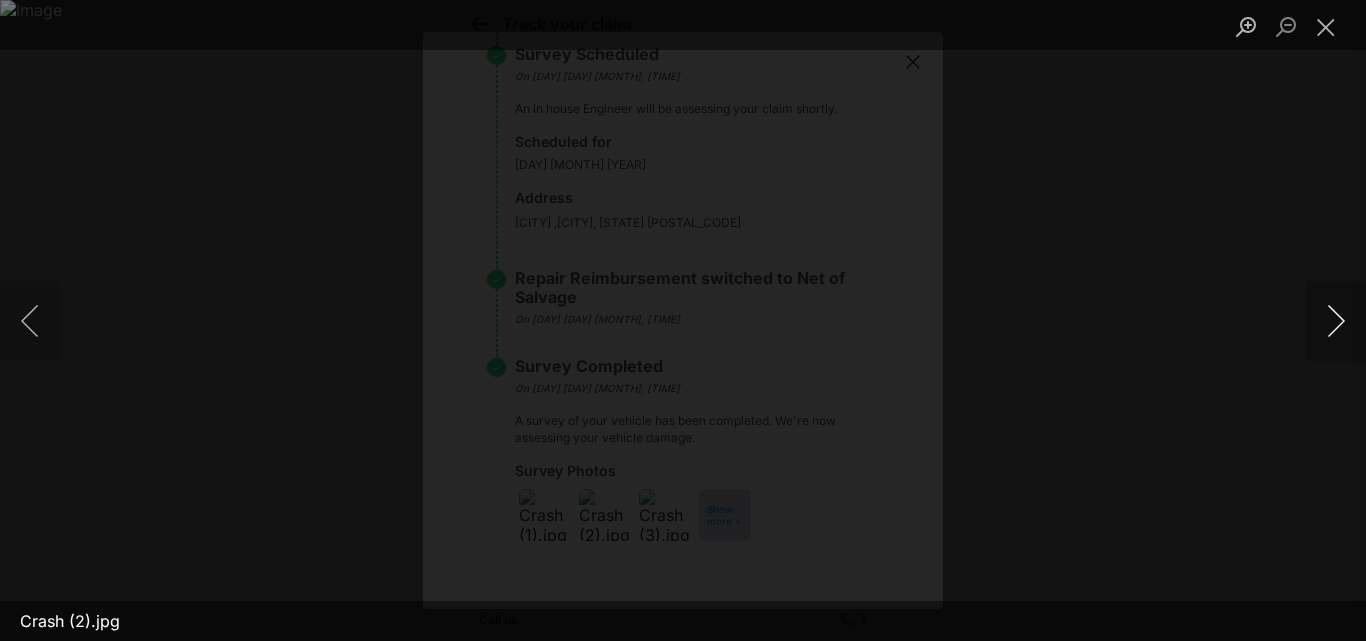 click at bounding box center [1336, 321] 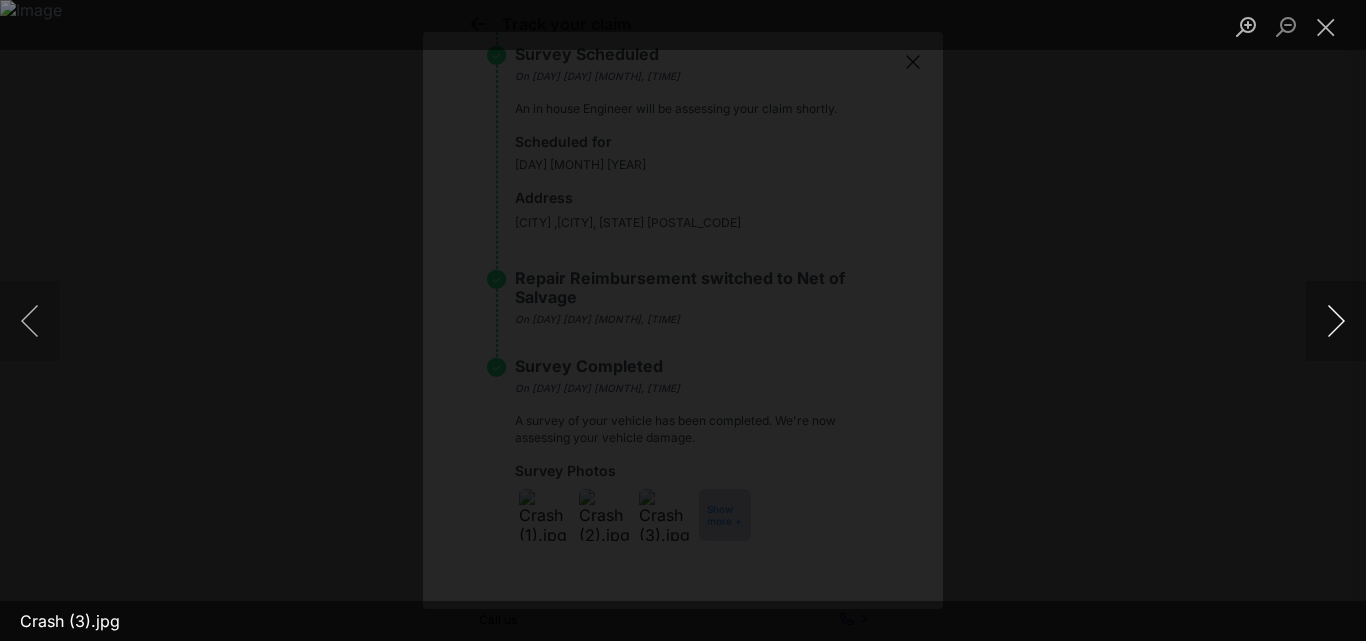 click at bounding box center [1336, 321] 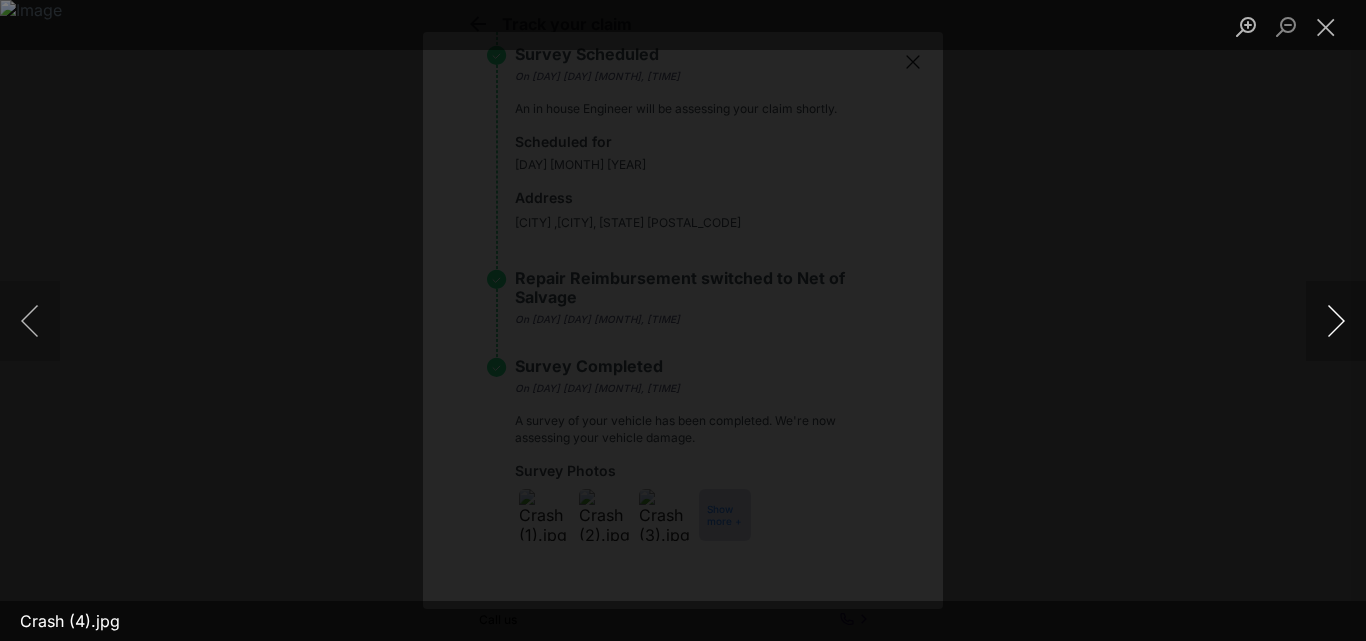 click at bounding box center (1336, 321) 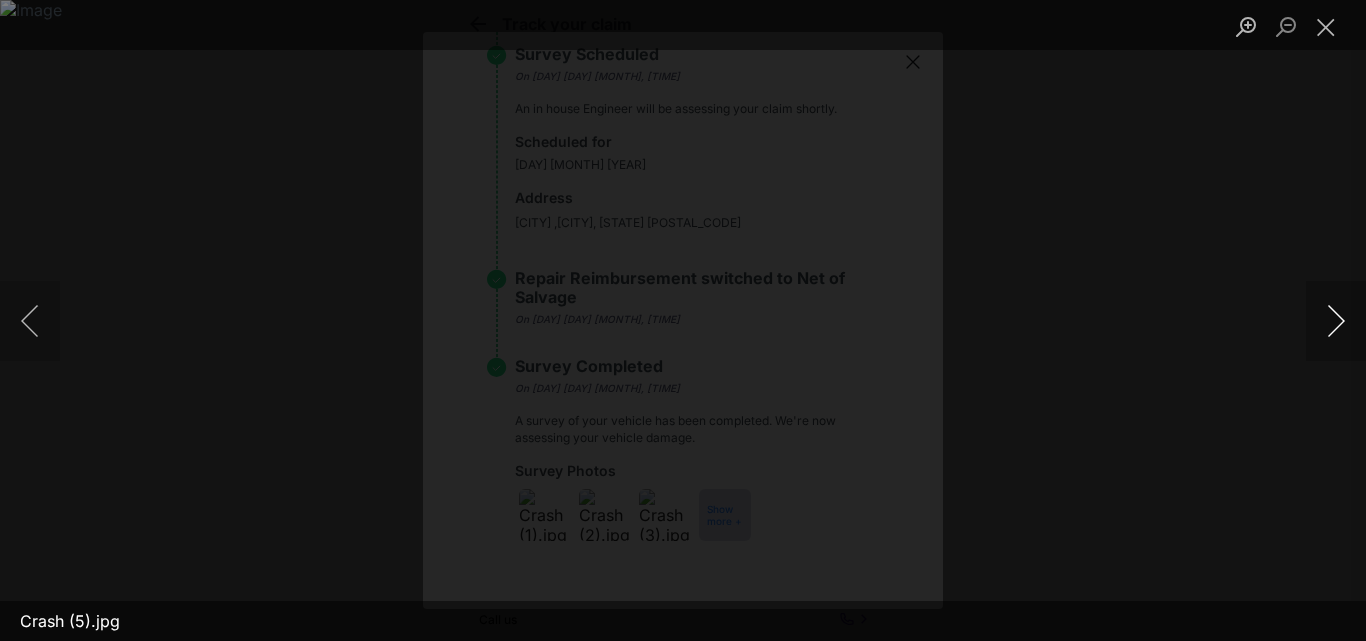 click at bounding box center (1336, 321) 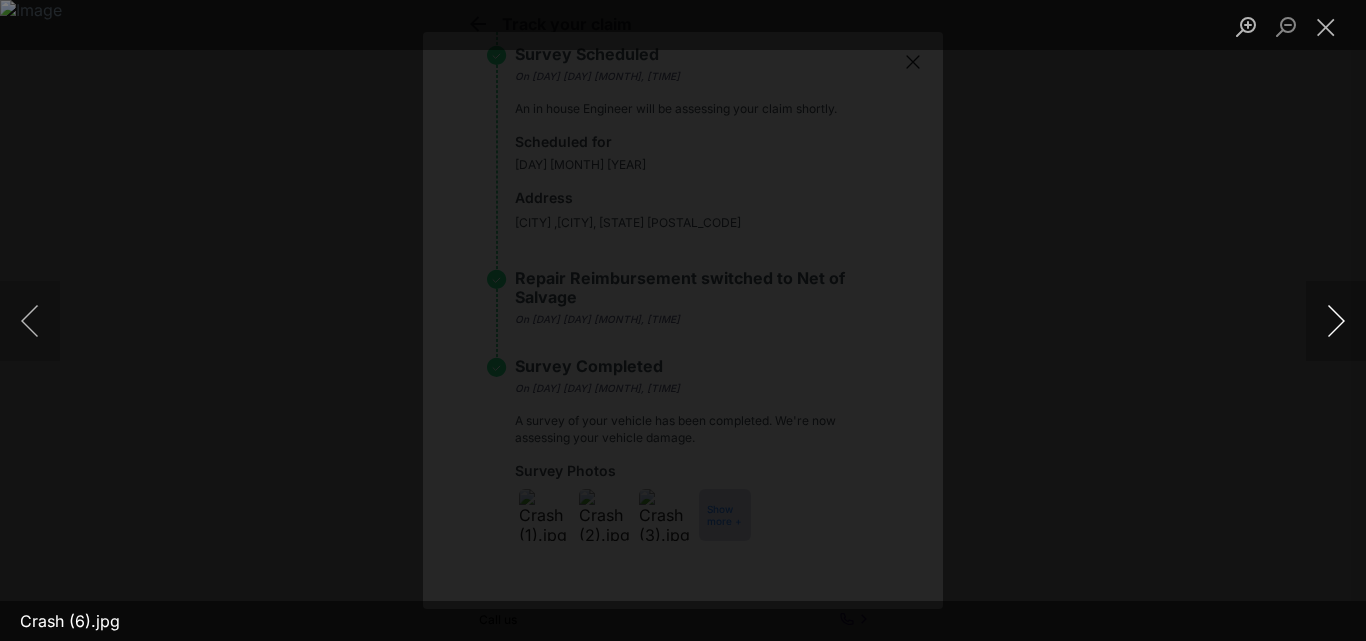 click at bounding box center [1336, 321] 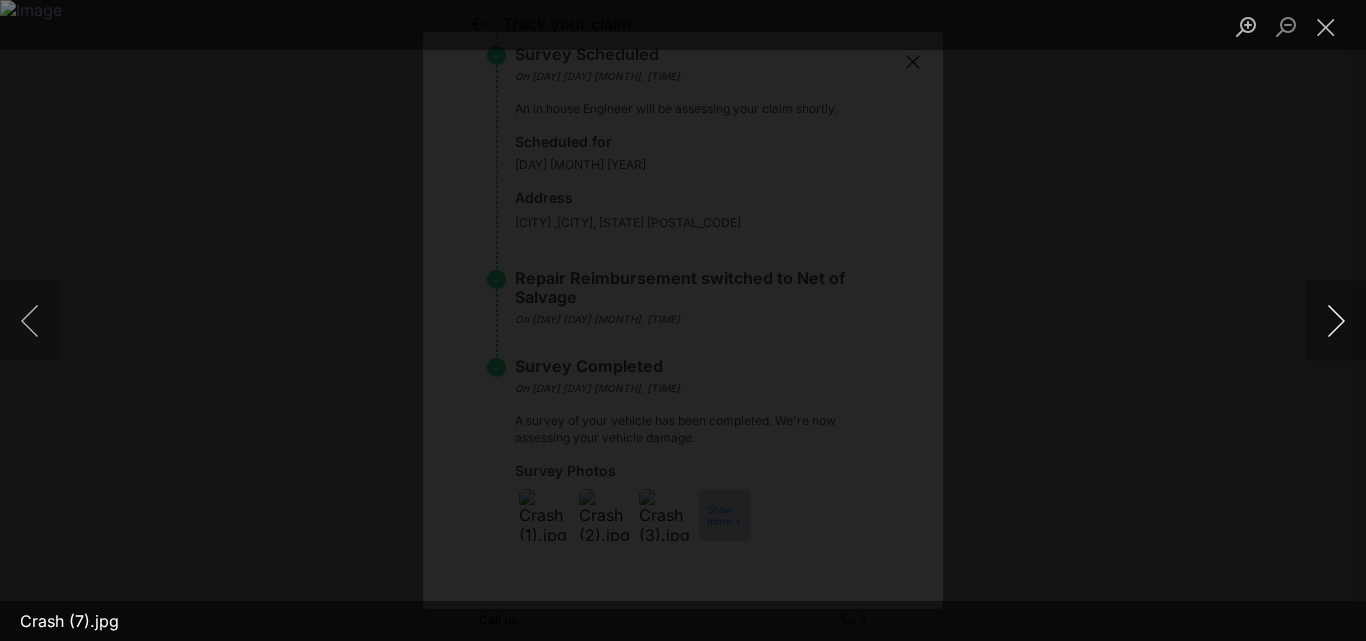 click at bounding box center [1336, 321] 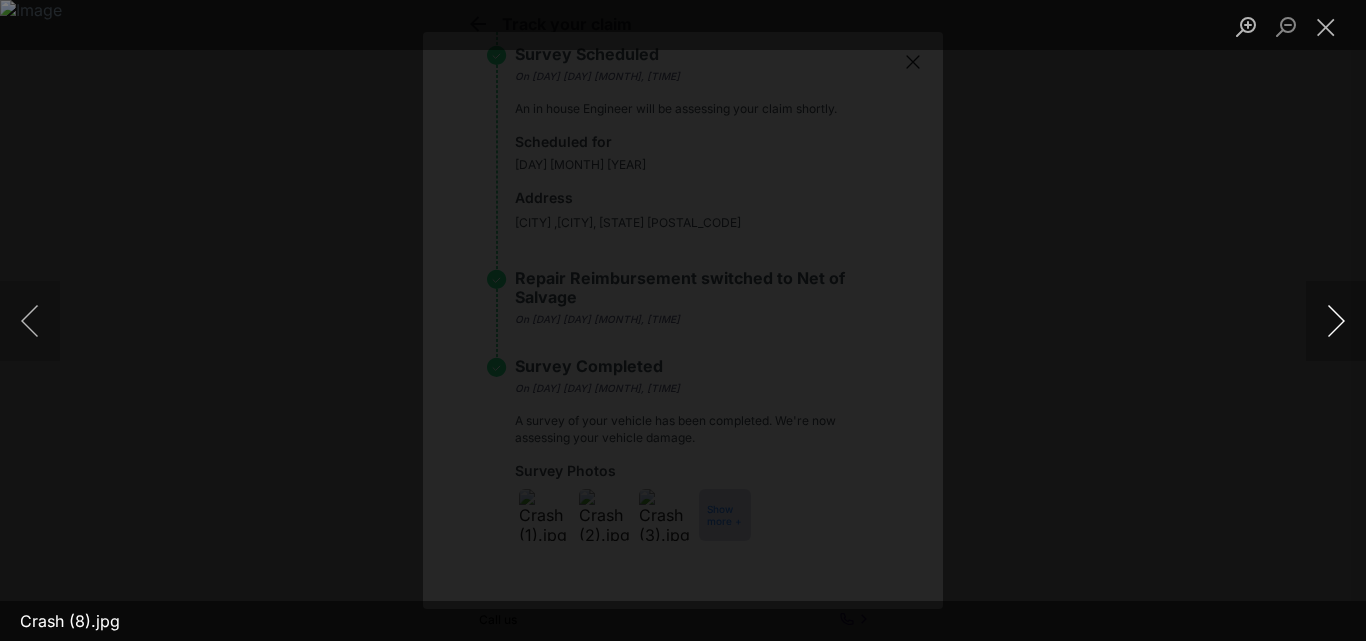 click at bounding box center (1336, 321) 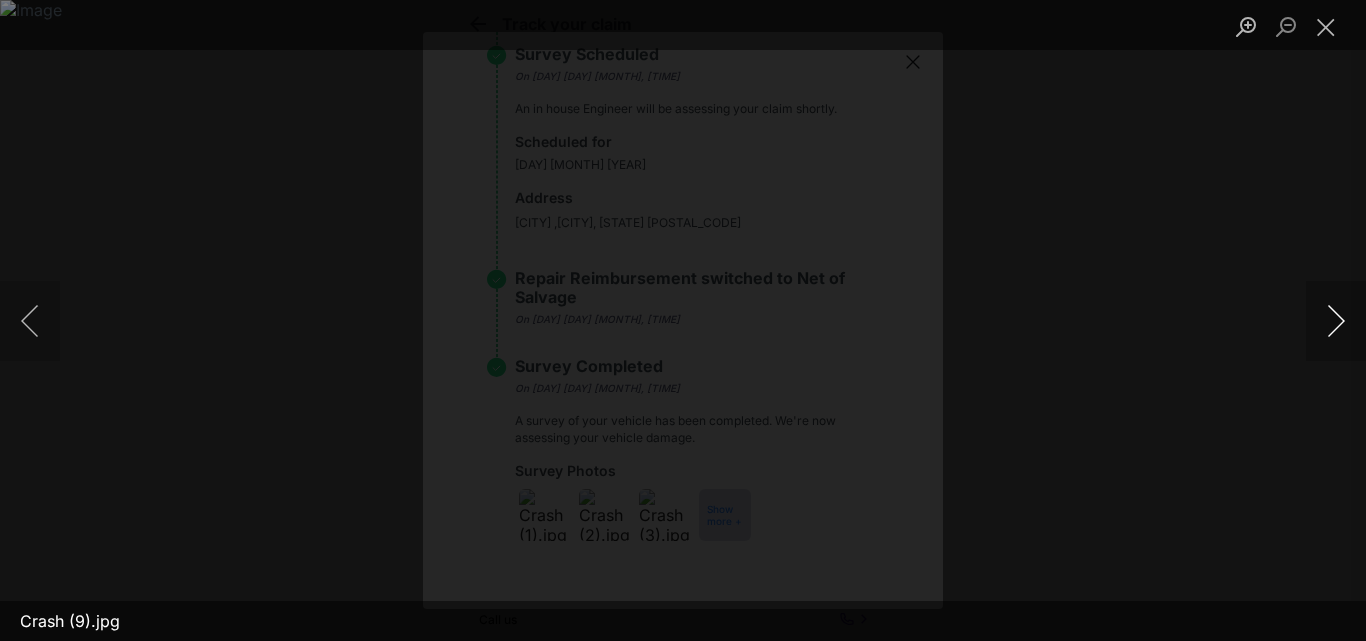 click at bounding box center [1336, 321] 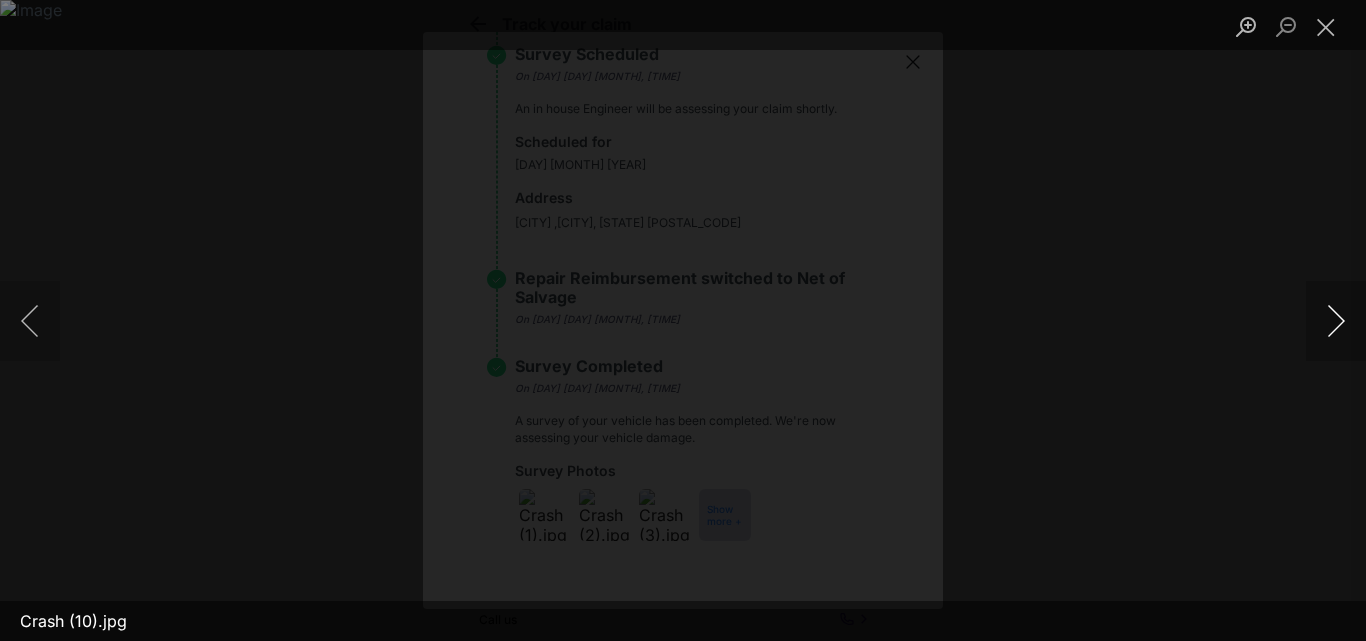 click at bounding box center [1336, 321] 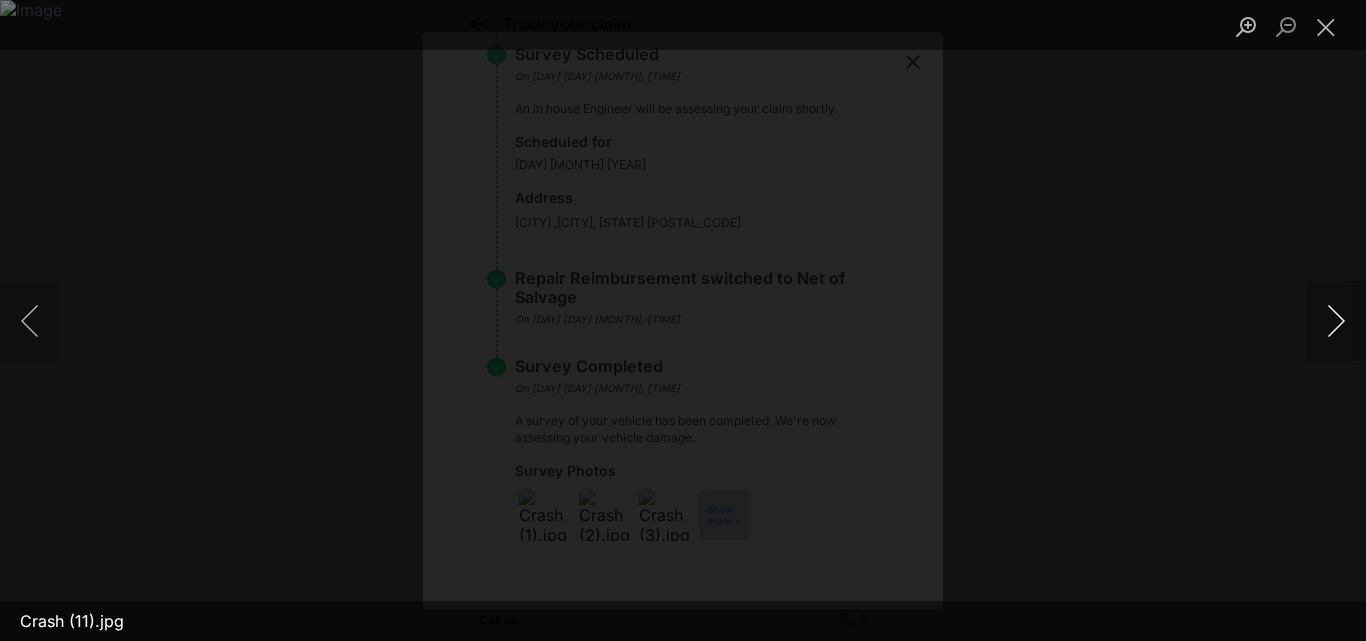 click at bounding box center [1336, 321] 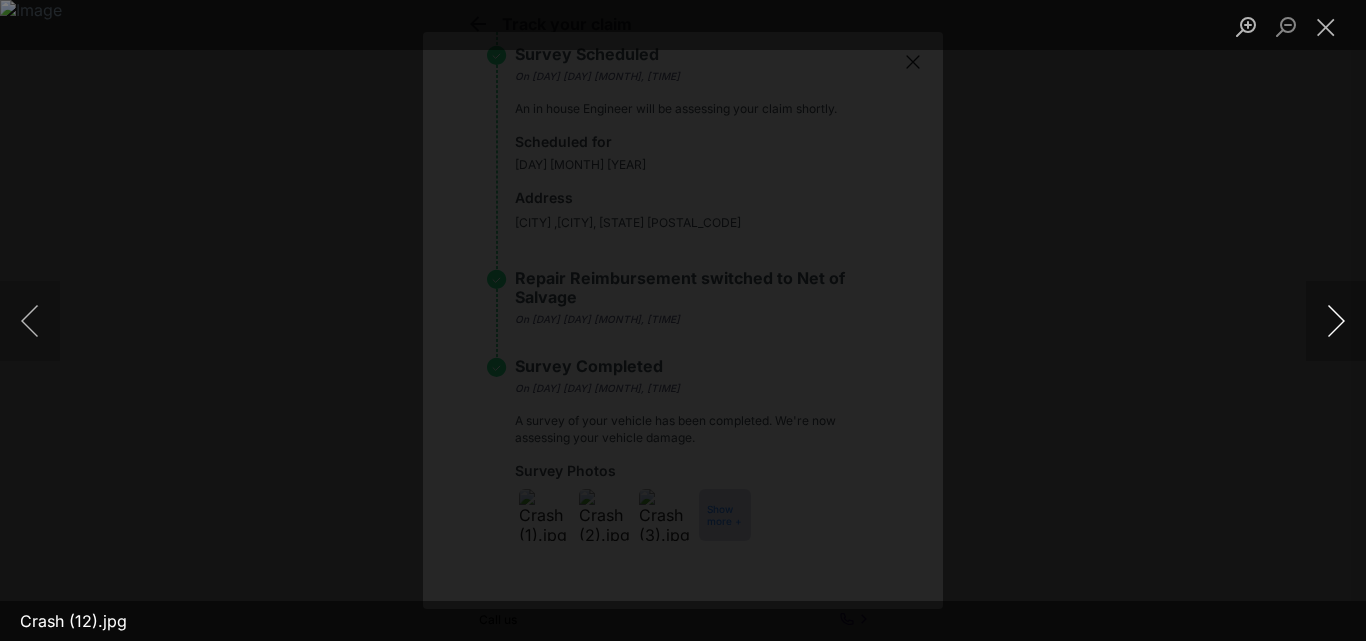 click at bounding box center [1336, 321] 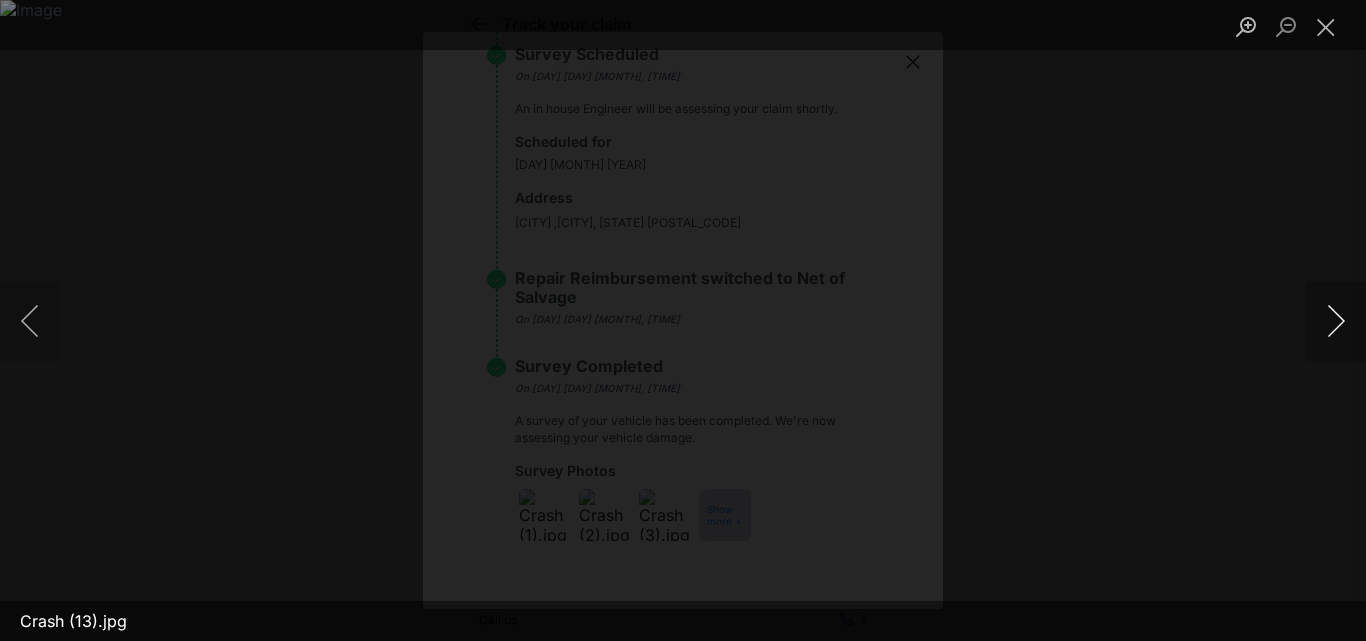 click at bounding box center [1336, 321] 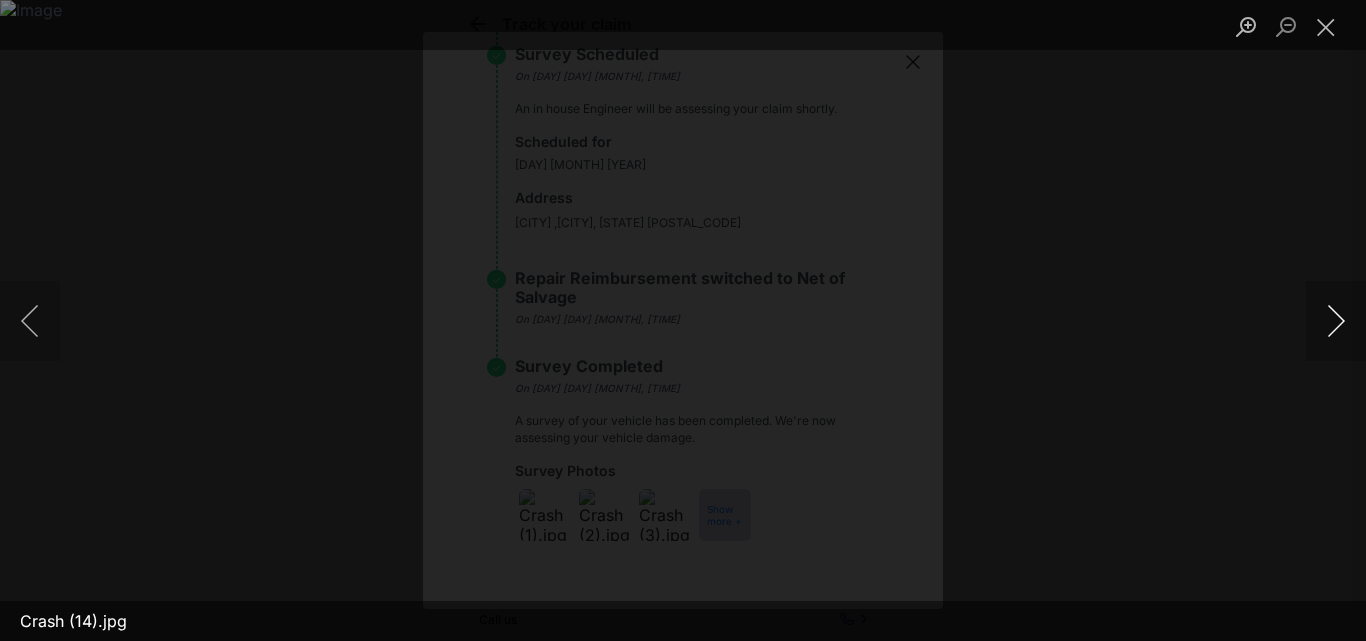 click at bounding box center (1336, 321) 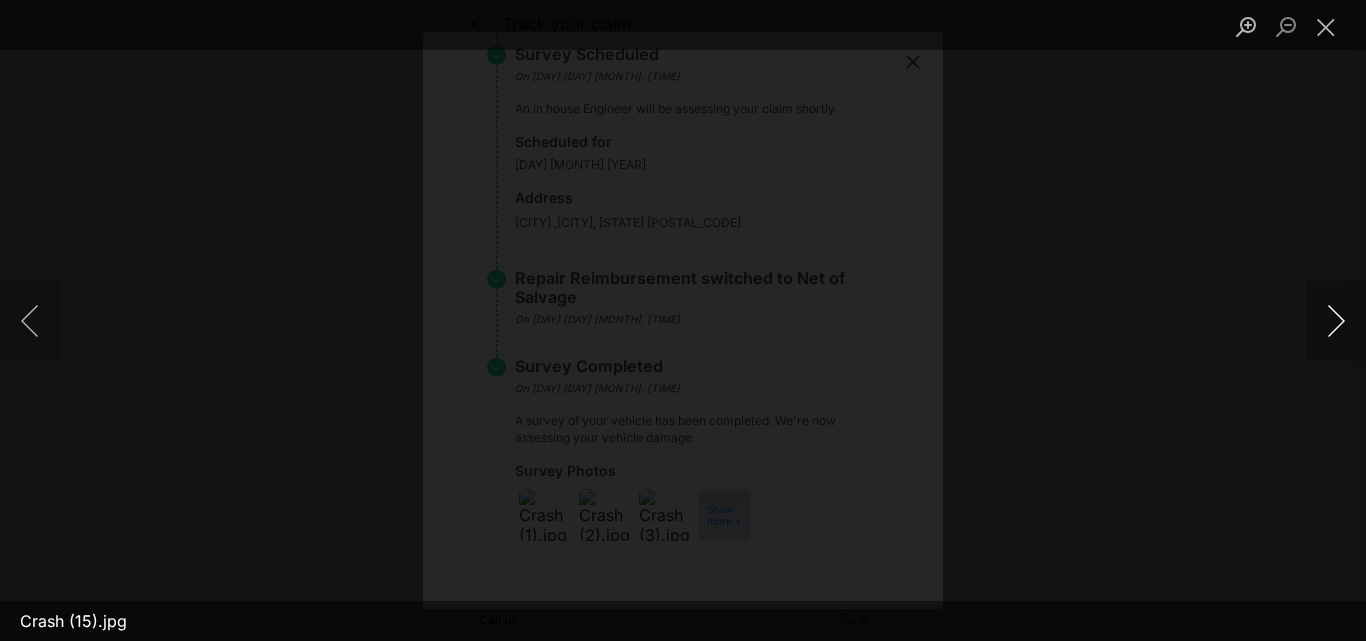 click at bounding box center [1336, 321] 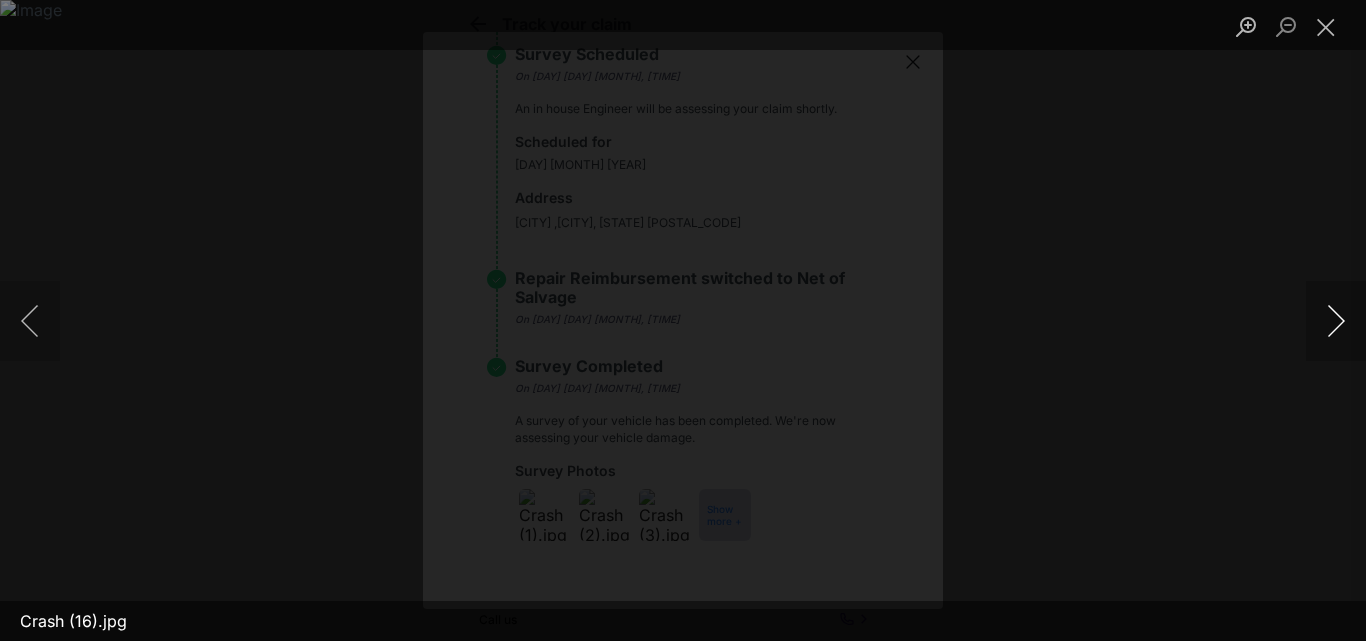click at bounding box center (1336, 321) 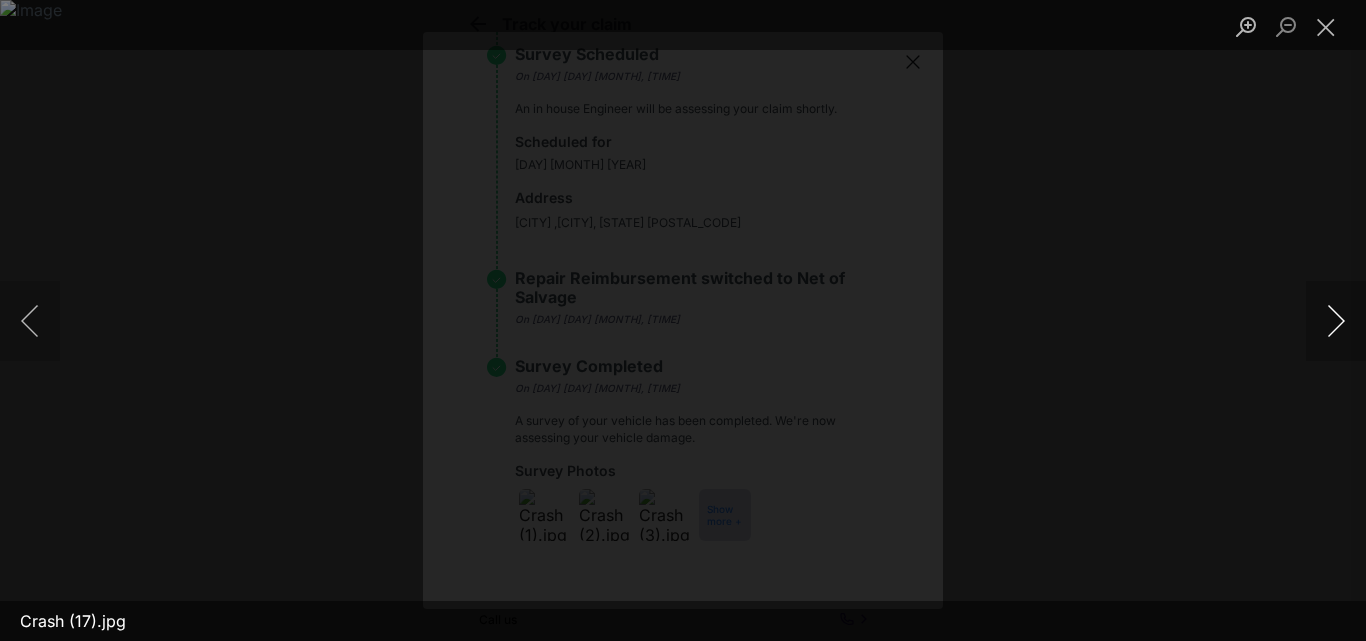 click at bounding box center (1336, 321) 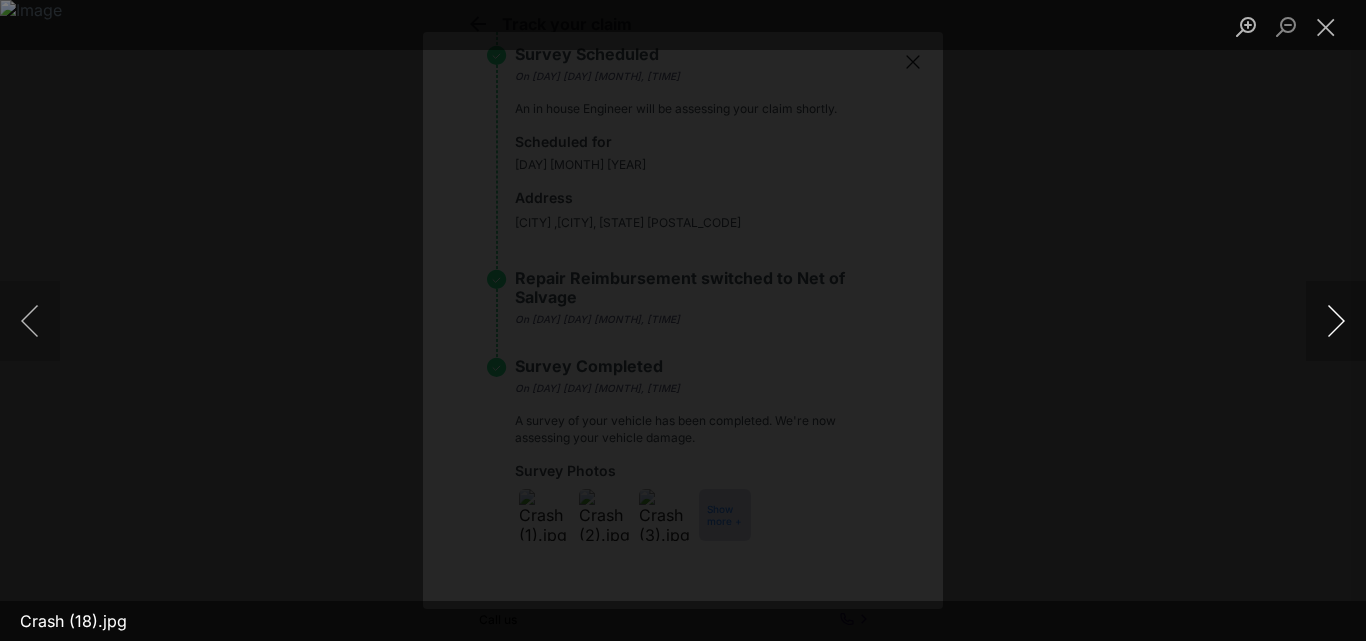 click at bounding box center (1336, 321) 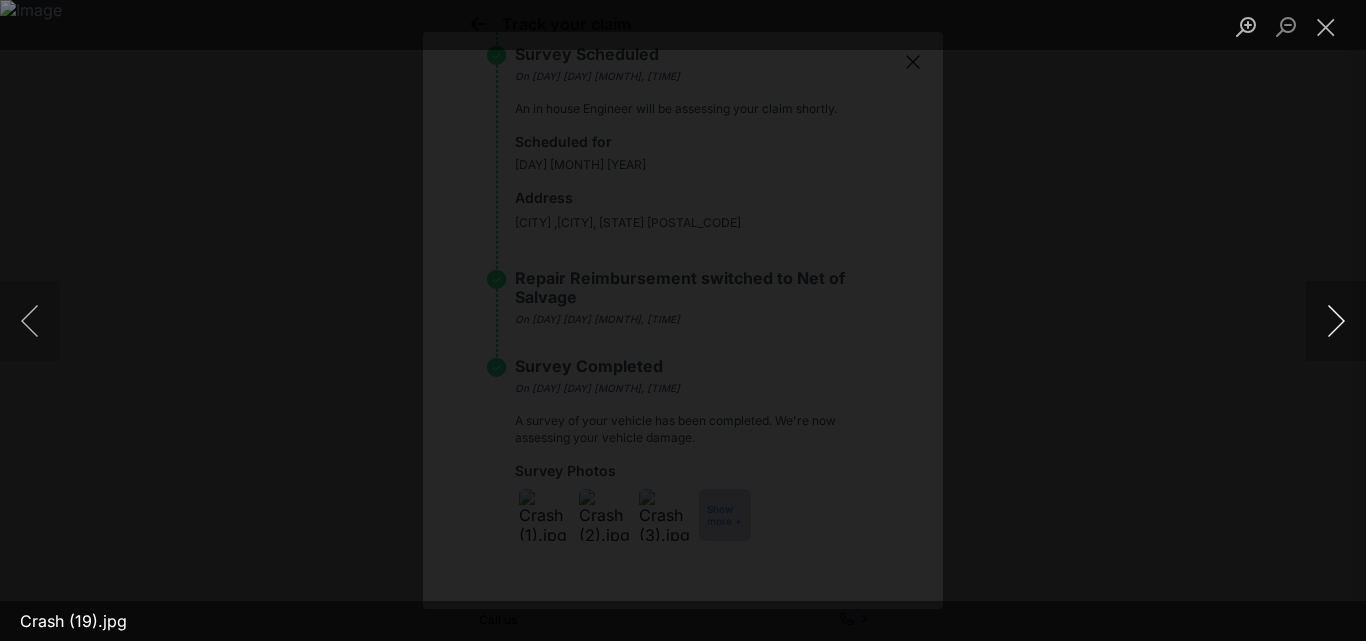 click at bounding box center (1336, 321) 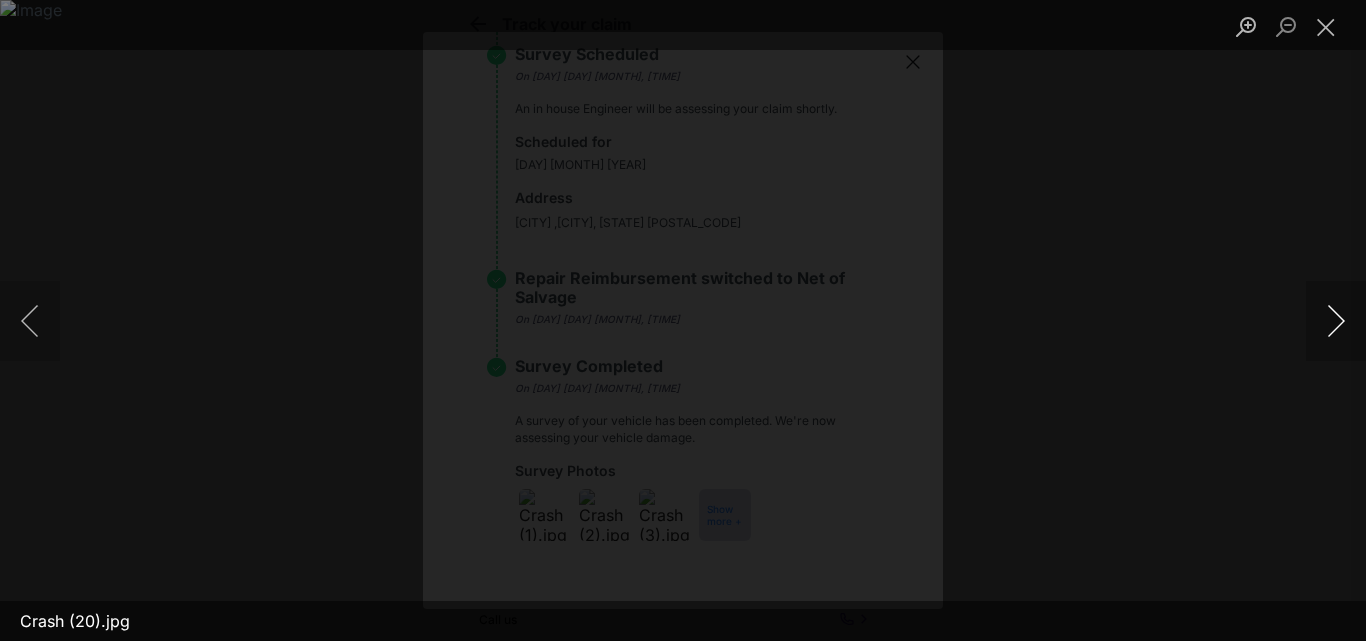 click at bounding box center [1336, 321] 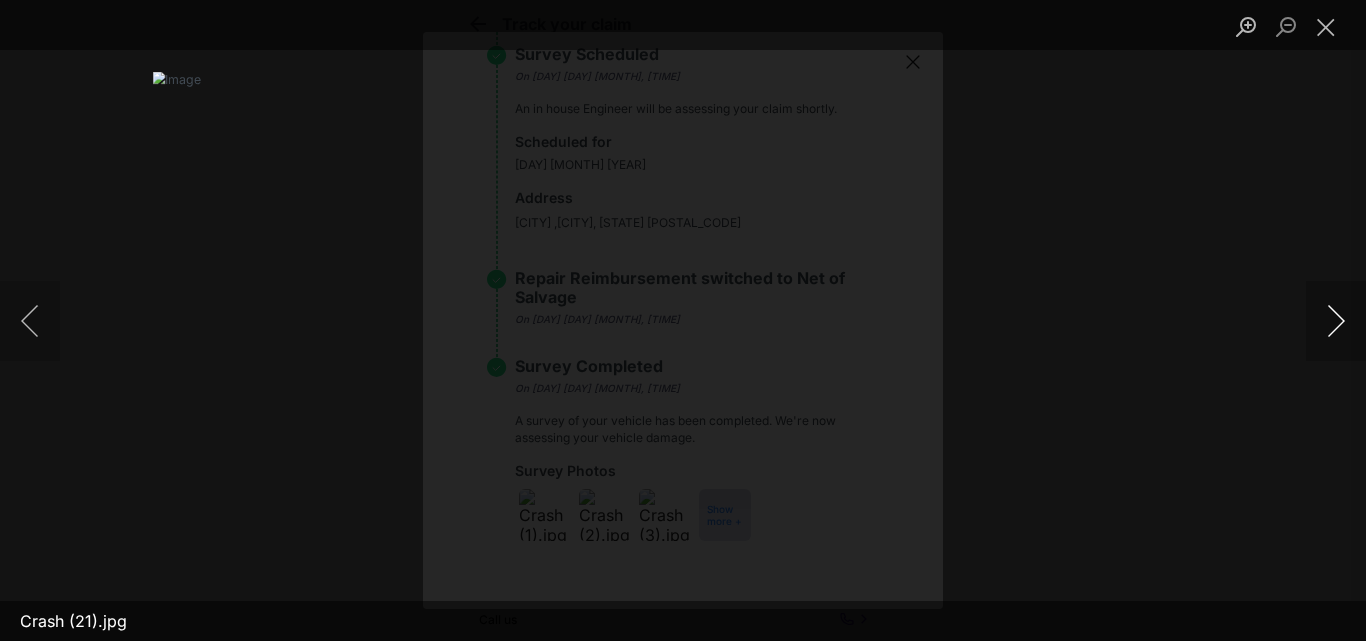click at bounding box center [1336, 321] 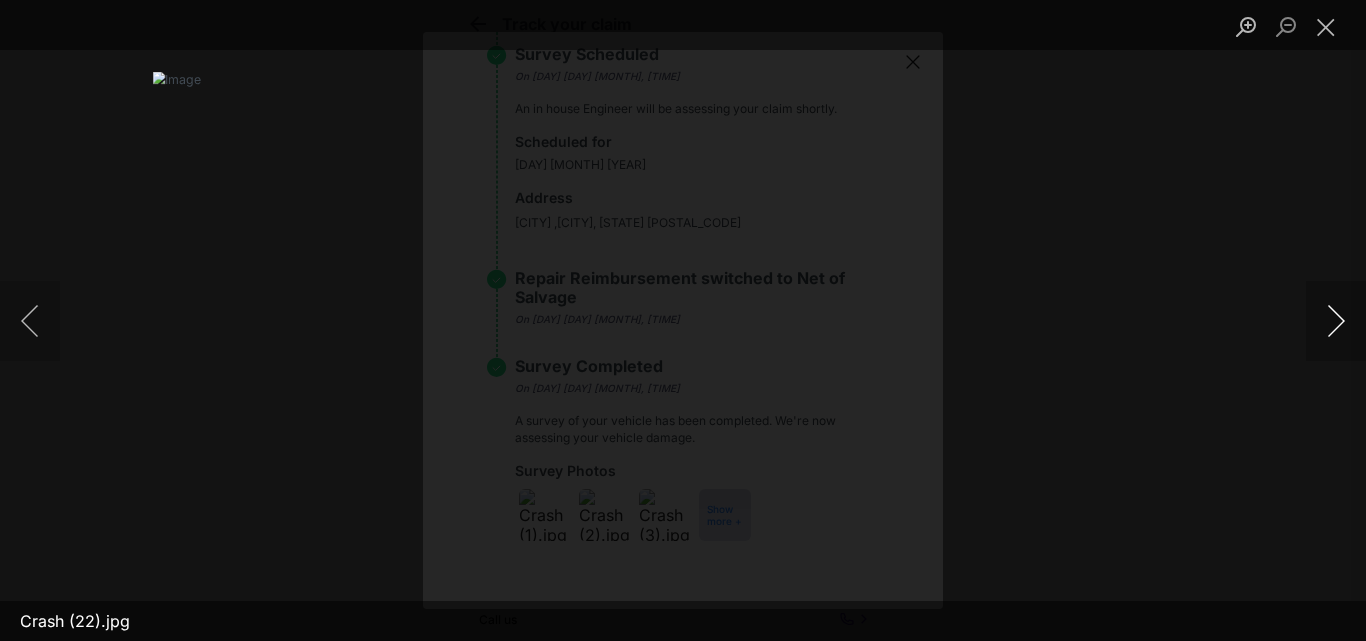 click at bounding box center [1336, 321] 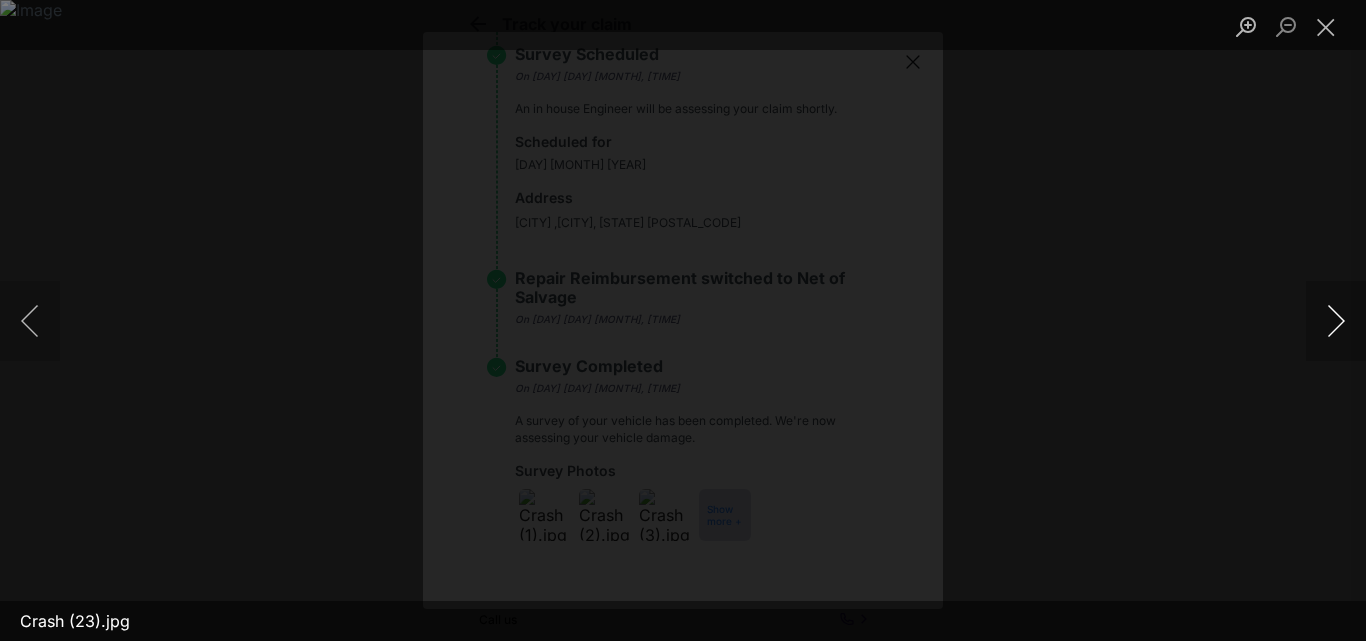 click at bounding box center [1336, 321] 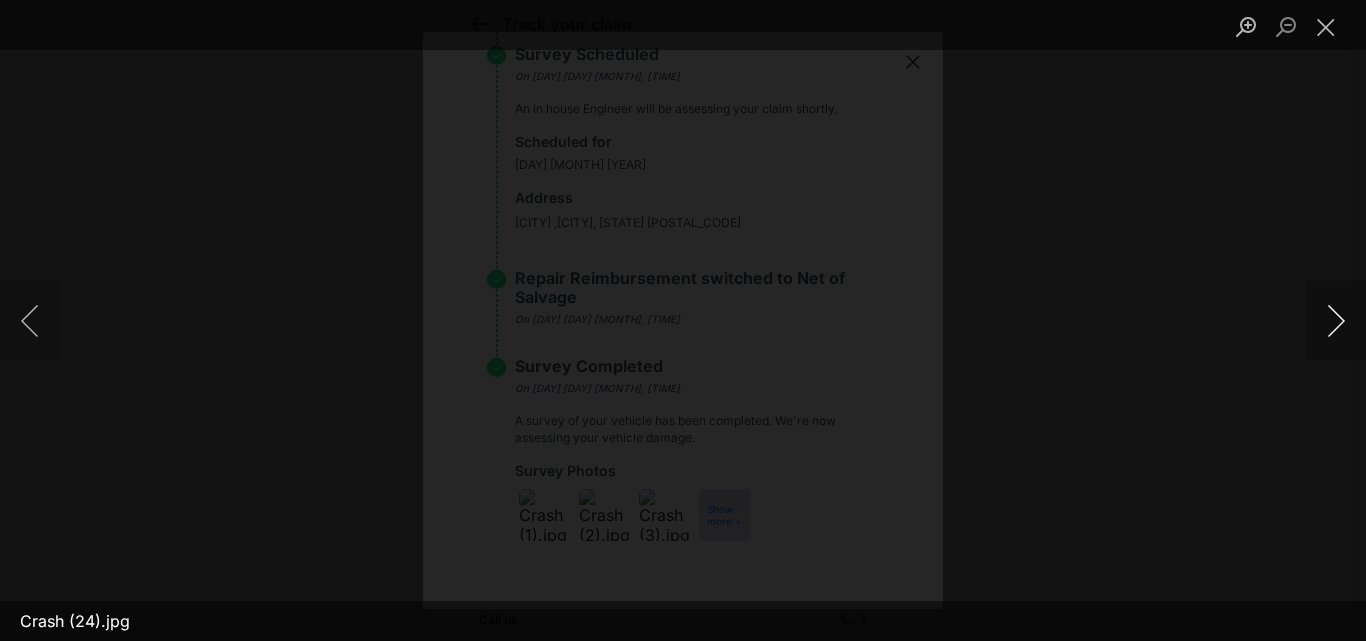 click at bounding box center [1336, 321] 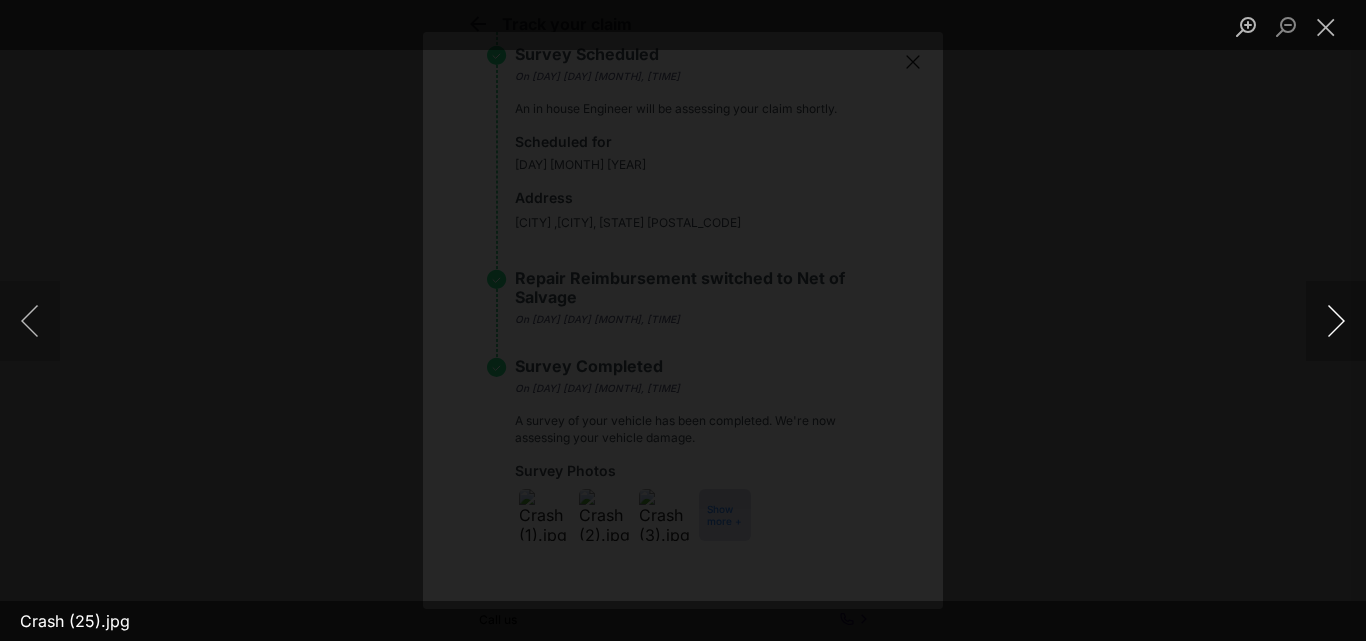 click at bounding box center (1336, 321) 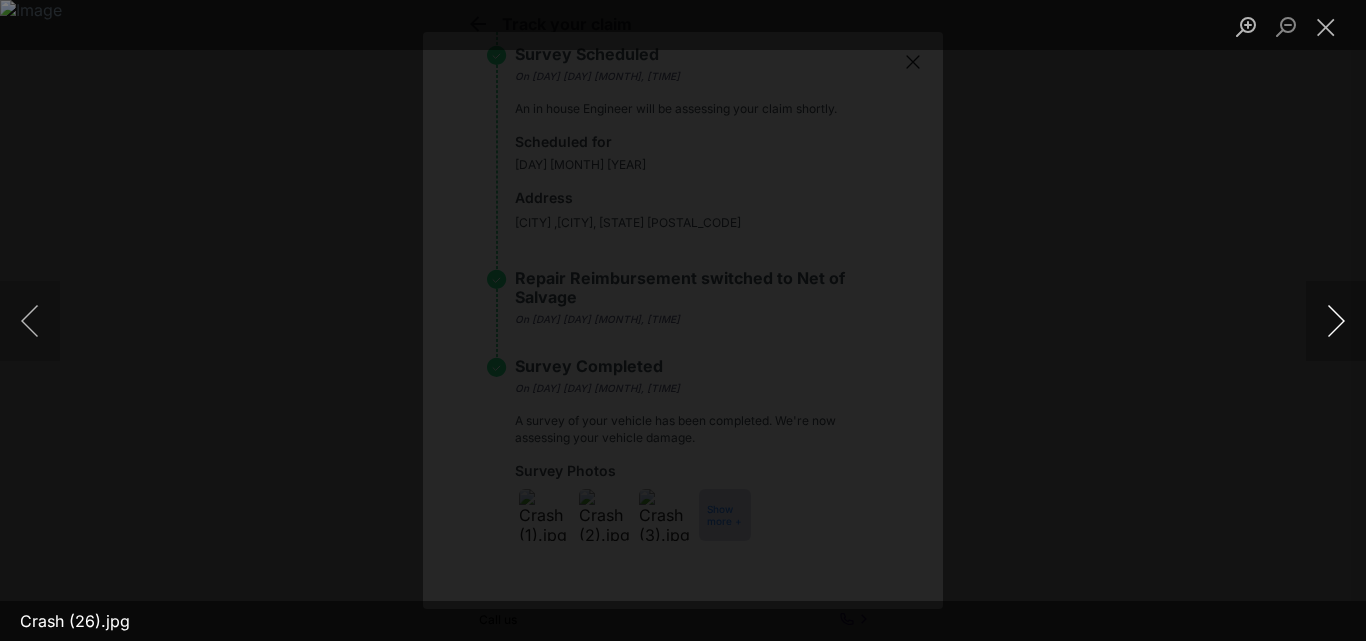 click at bounding box center (1336, 321) 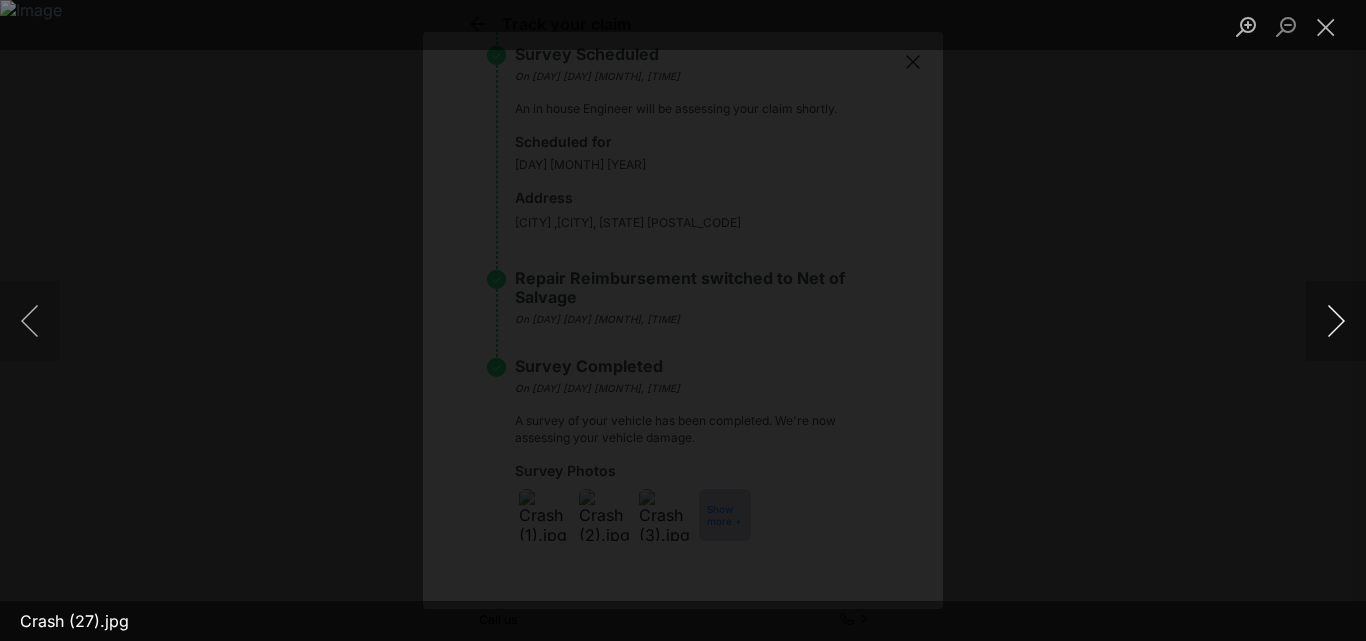 click at bounding box center [1336, 321] 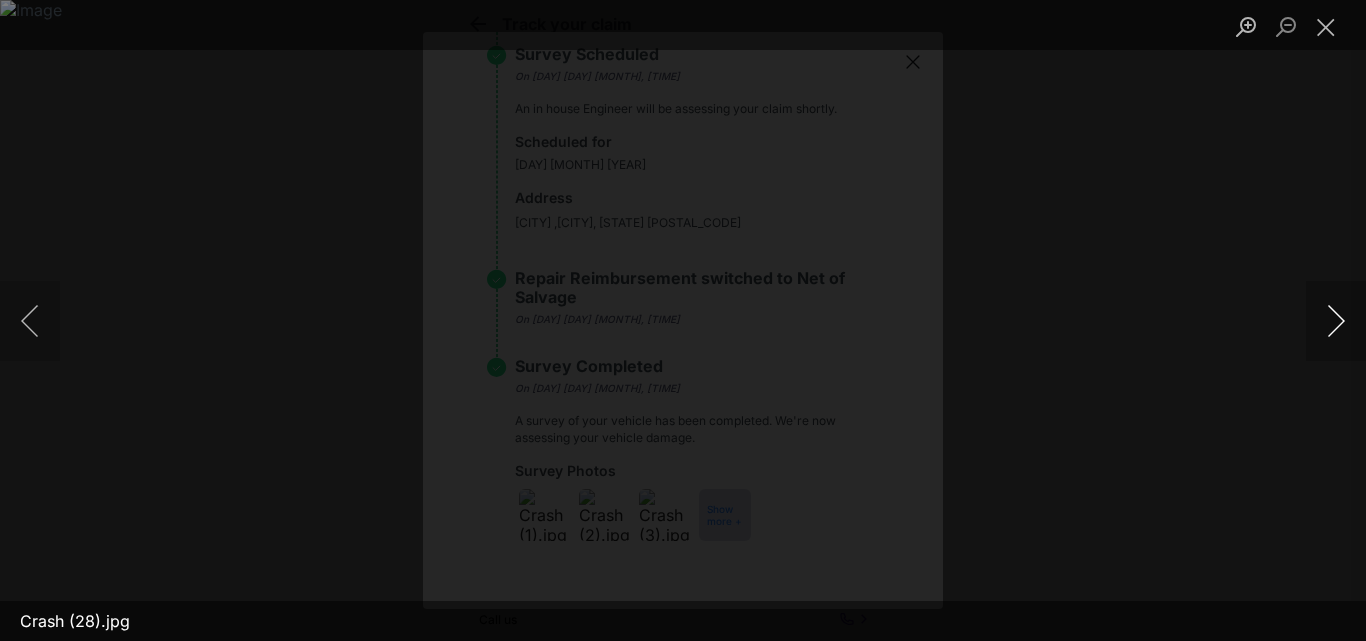 click at bounding box center [1336, 321] 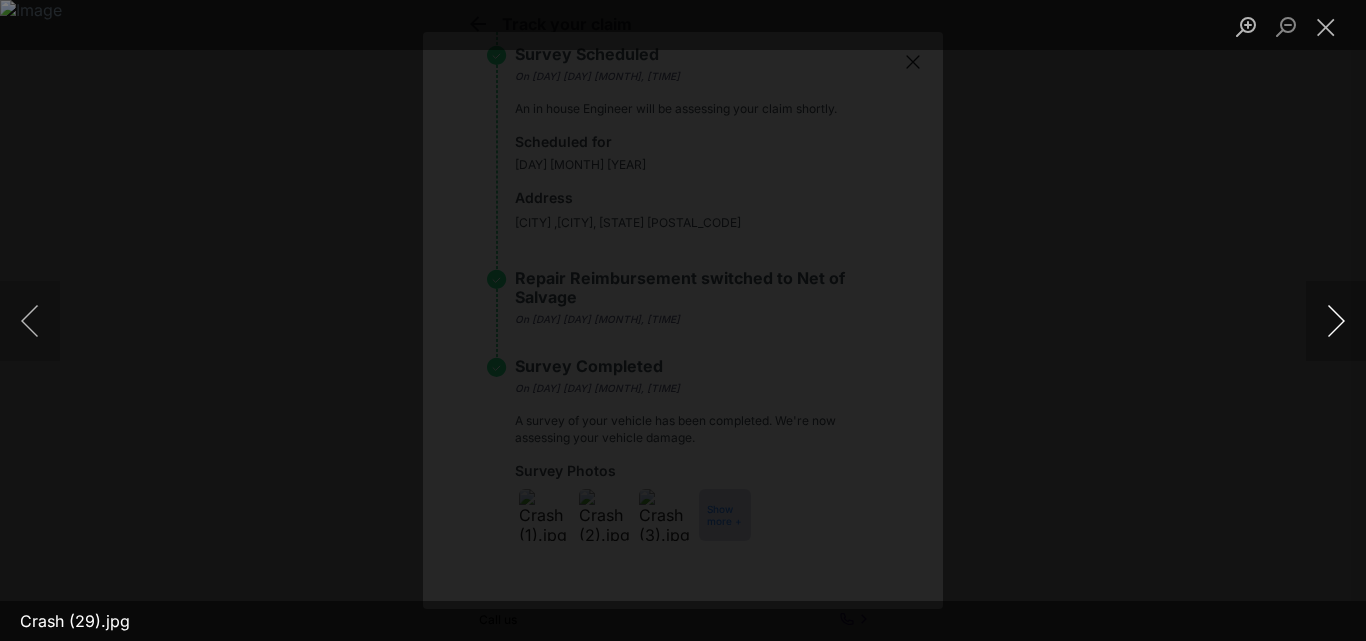 click at bounding box center (1336, 321) 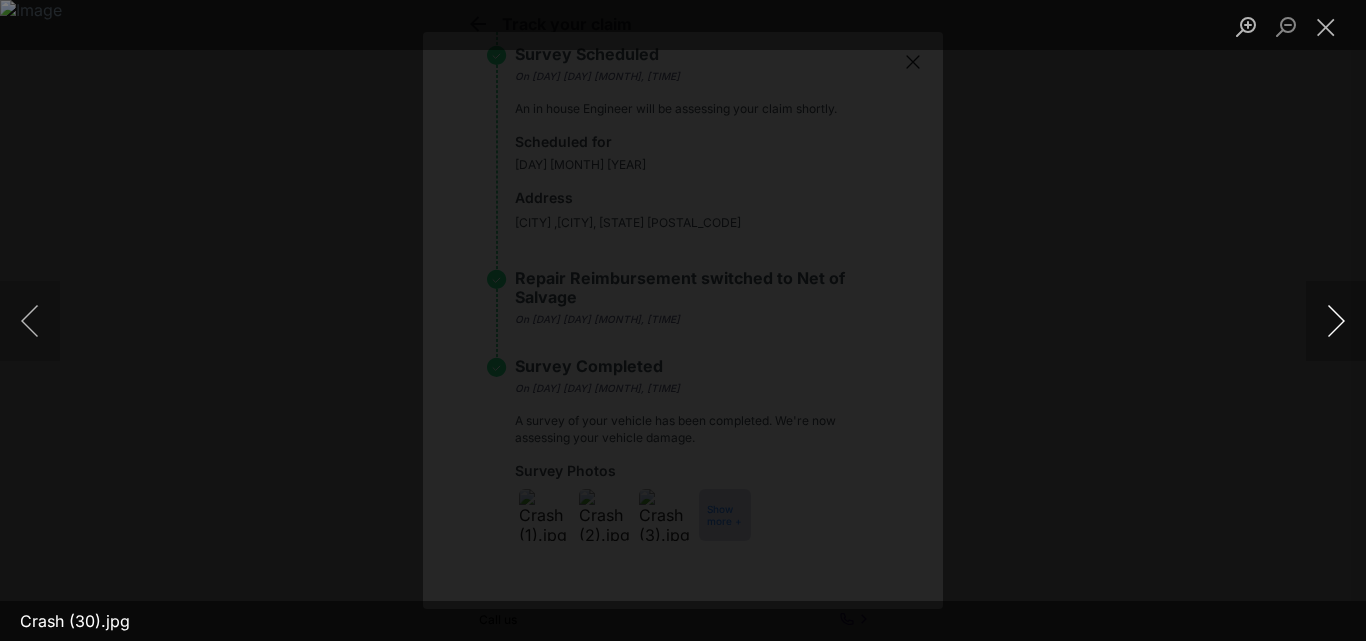 click at bounding box center [1336, 321] 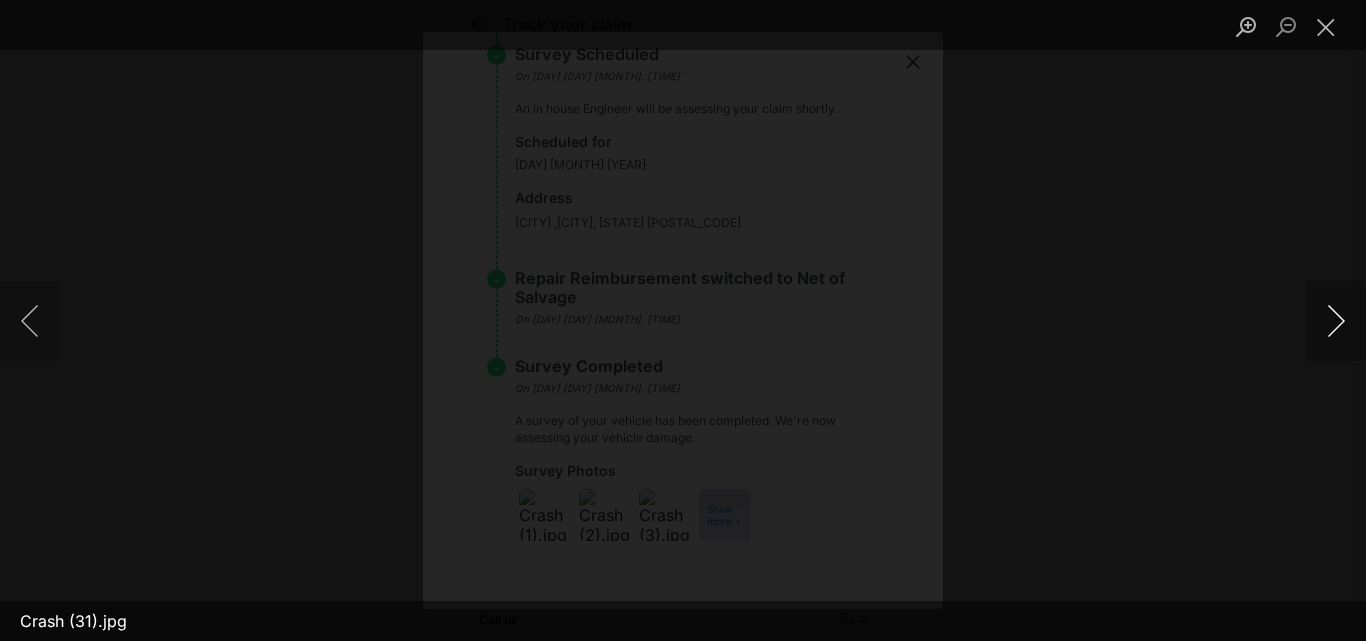 click at bounding box center [1336, 321] 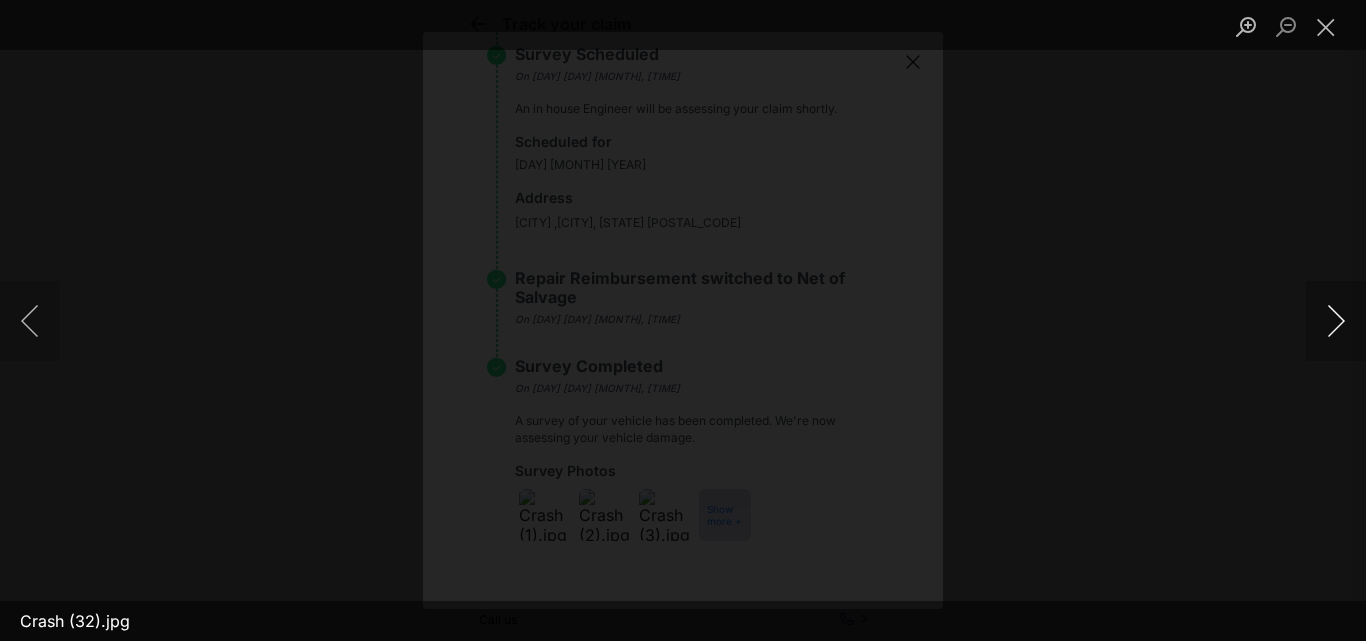 click at bounding box center [1336, 321] 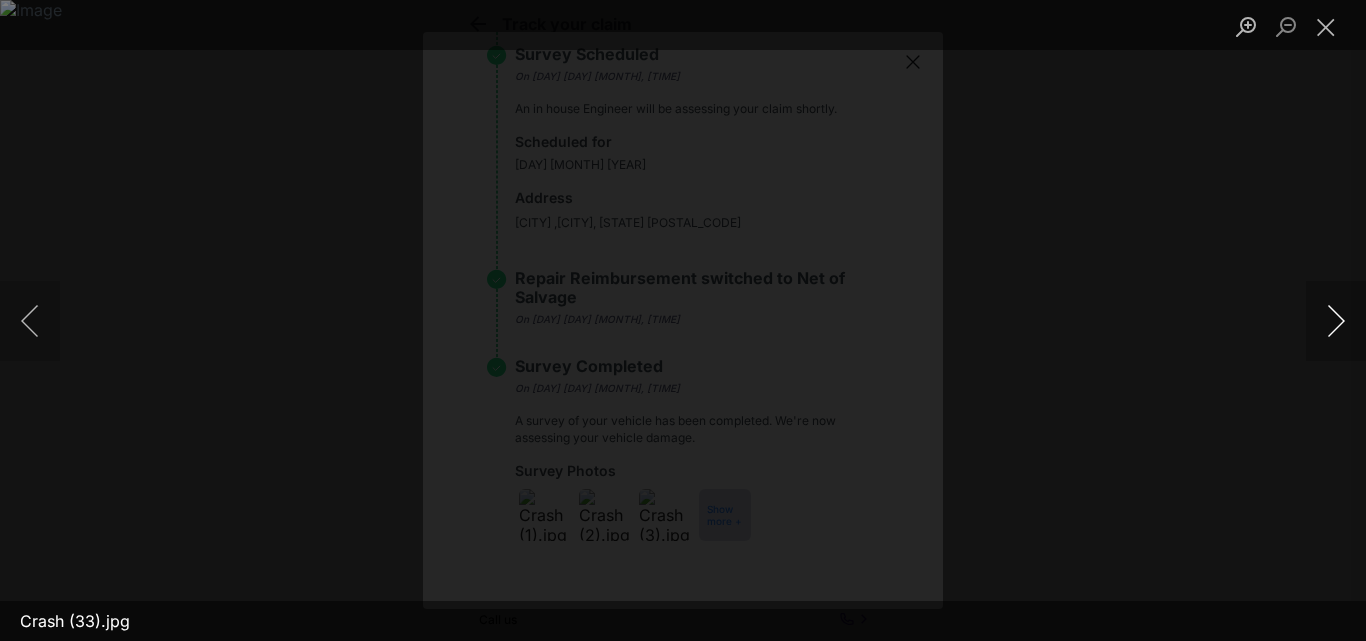 click at bounding box center (1336, 321) 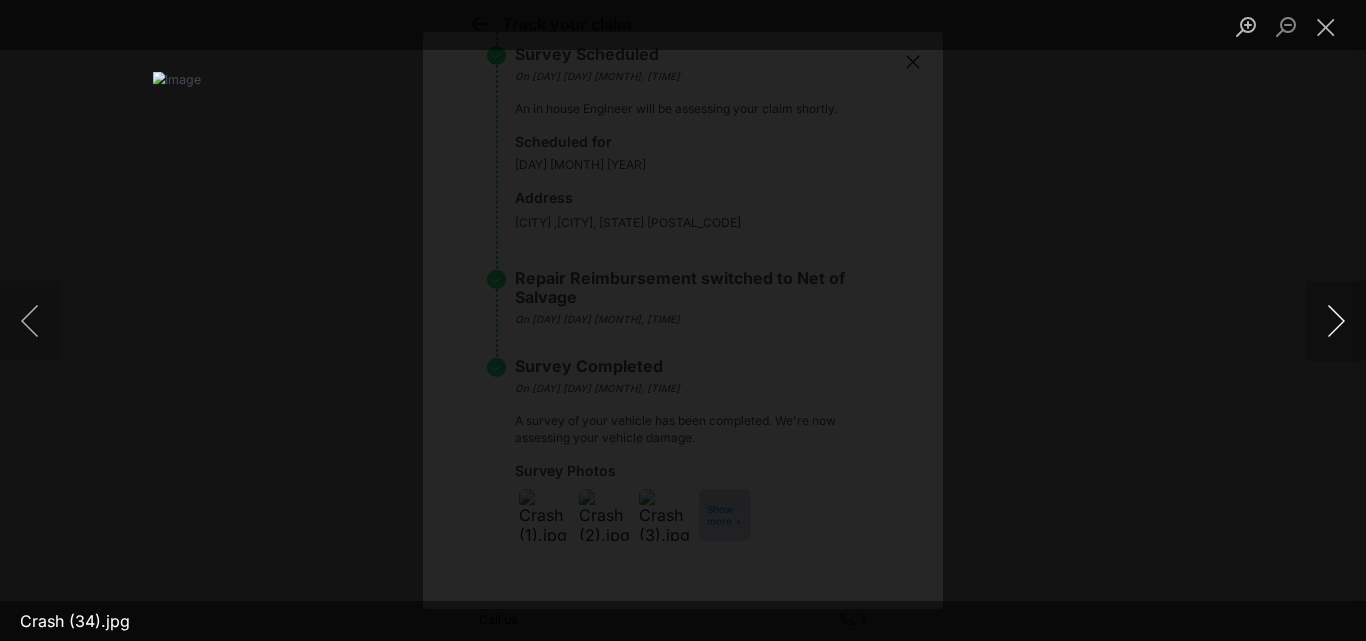 click at bounding box center (1336, 321) 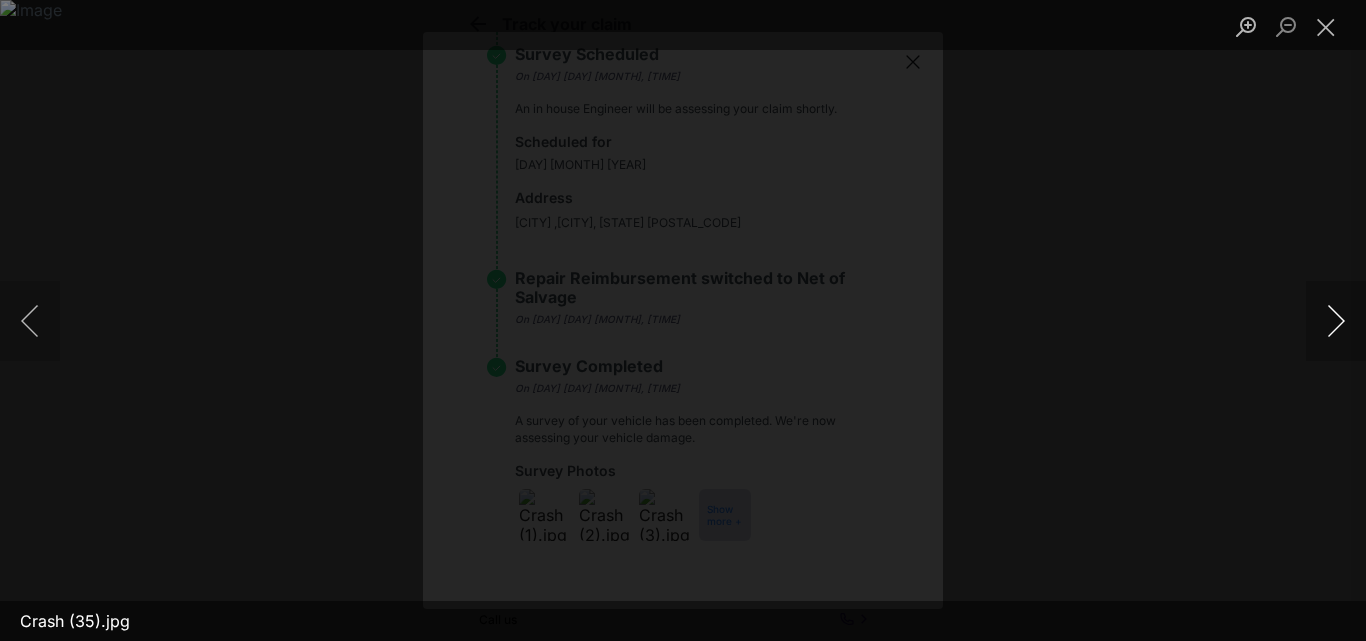 click at bounding box center (1336, 321) 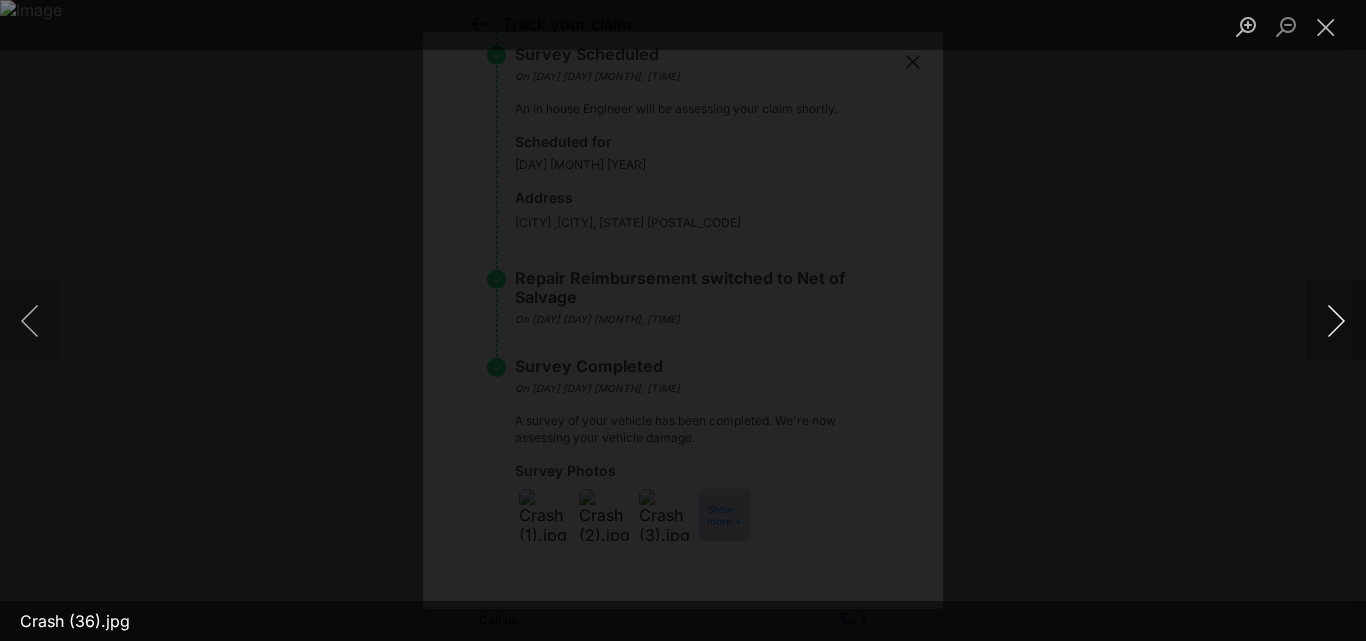 click at bounding box center (1336, 321) 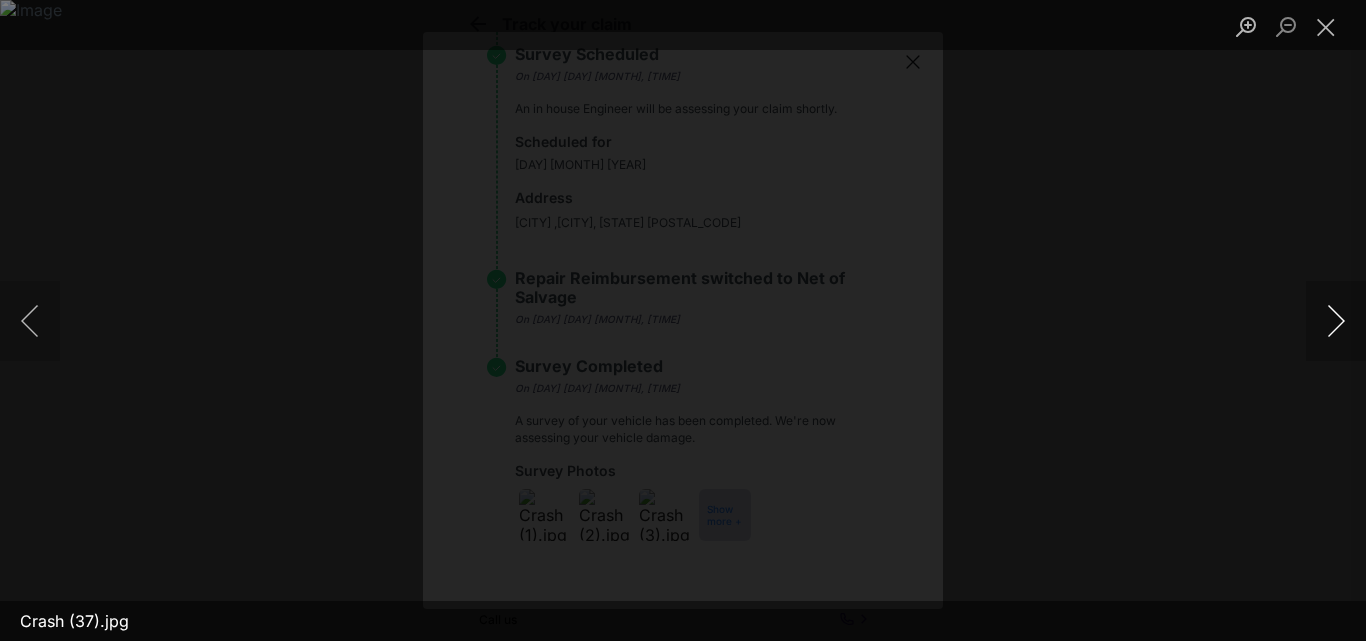 click at bounding box center [1336, 321] 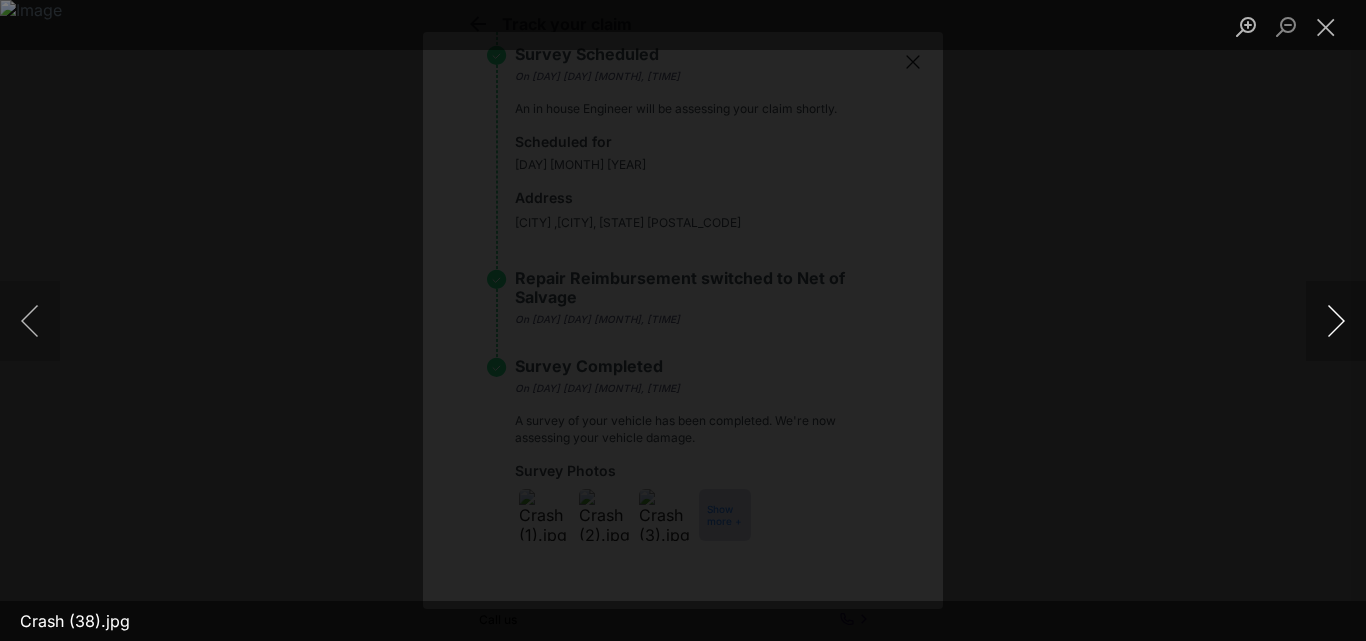 click at bounding box center [1336, 321] 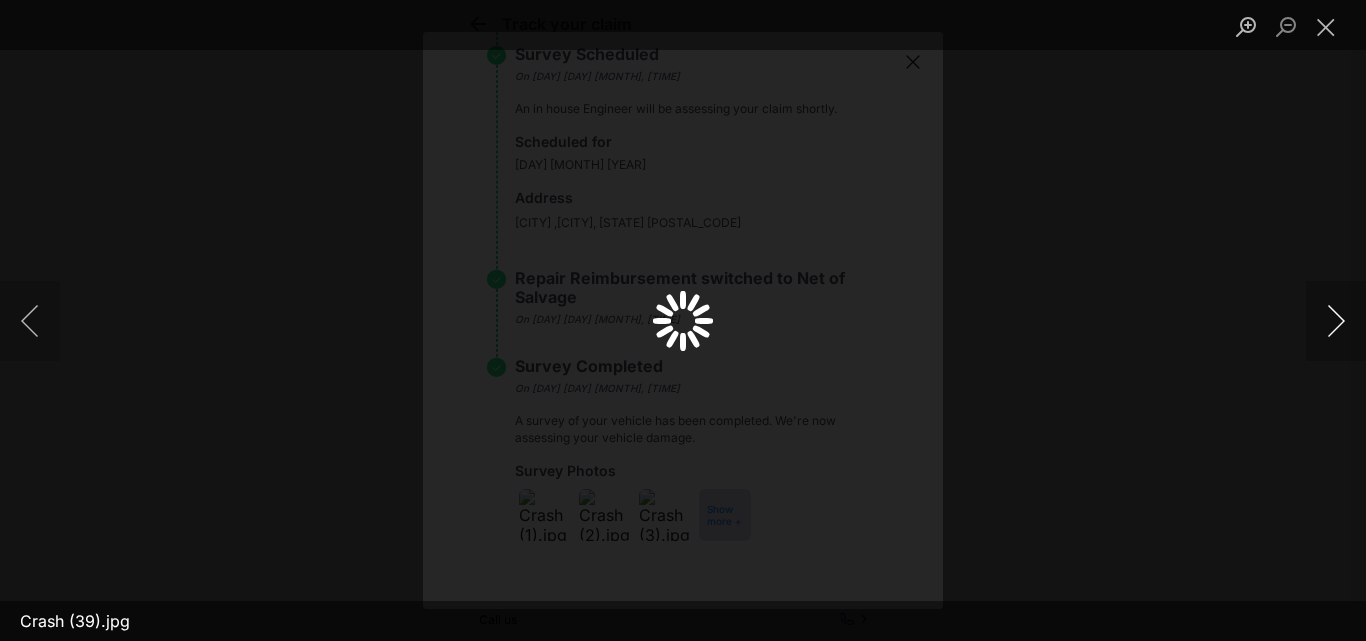 click at bounding box center [1336, 321] 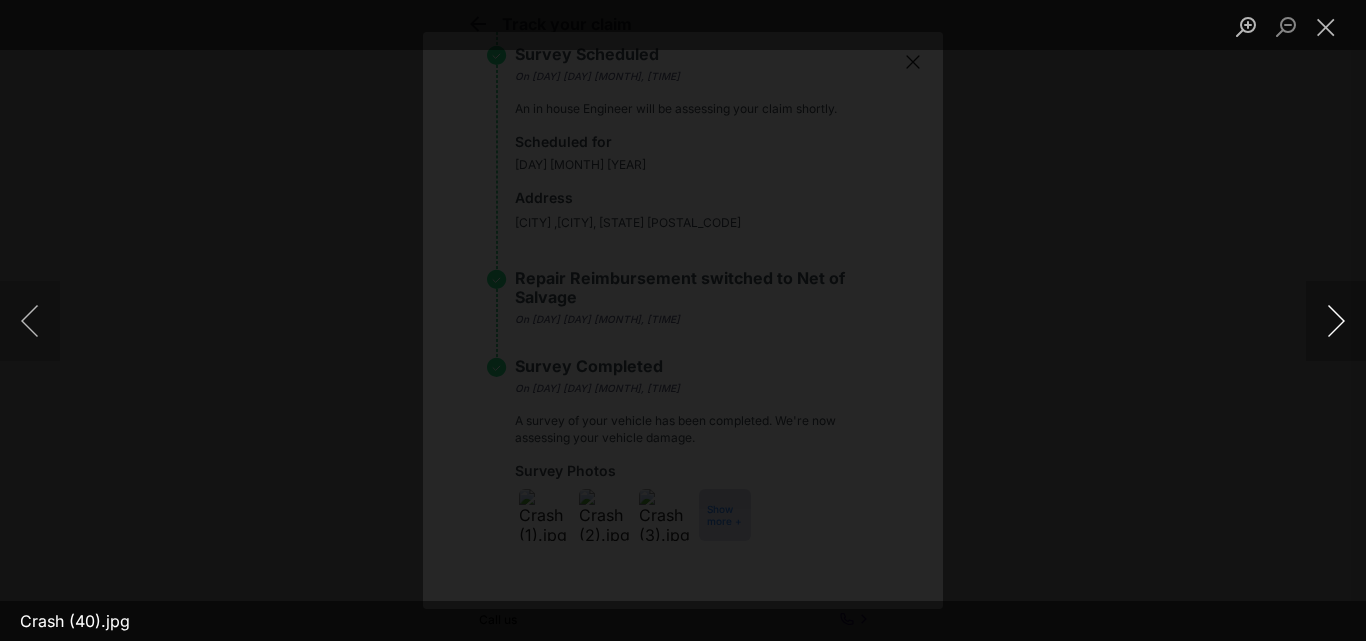 click at bounding box center [1336, 321] 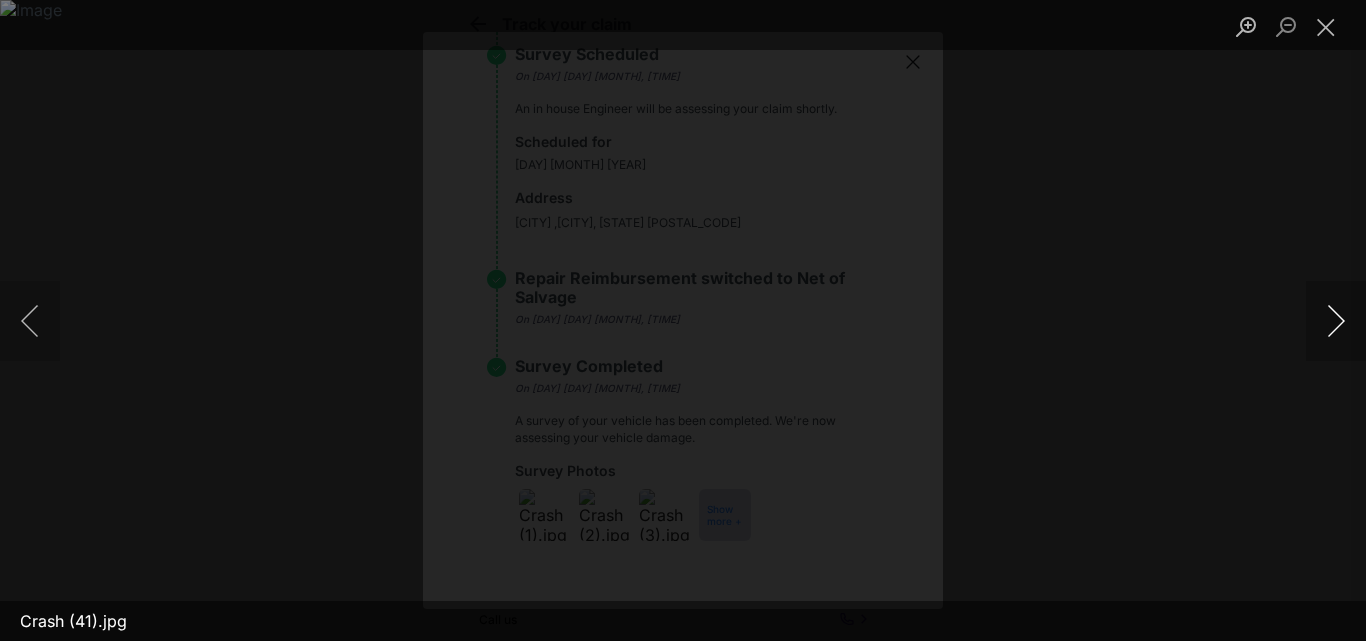 click at bounding box center [1336, 321] 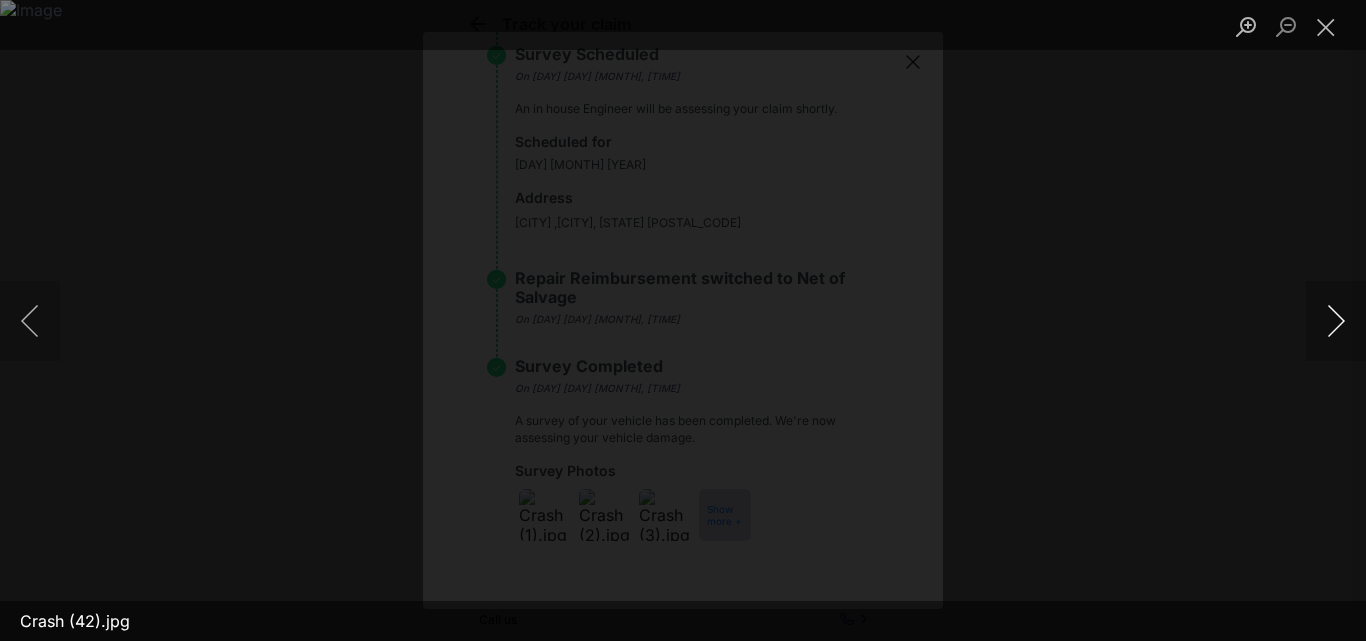 click at bounding box center [1336, 321] 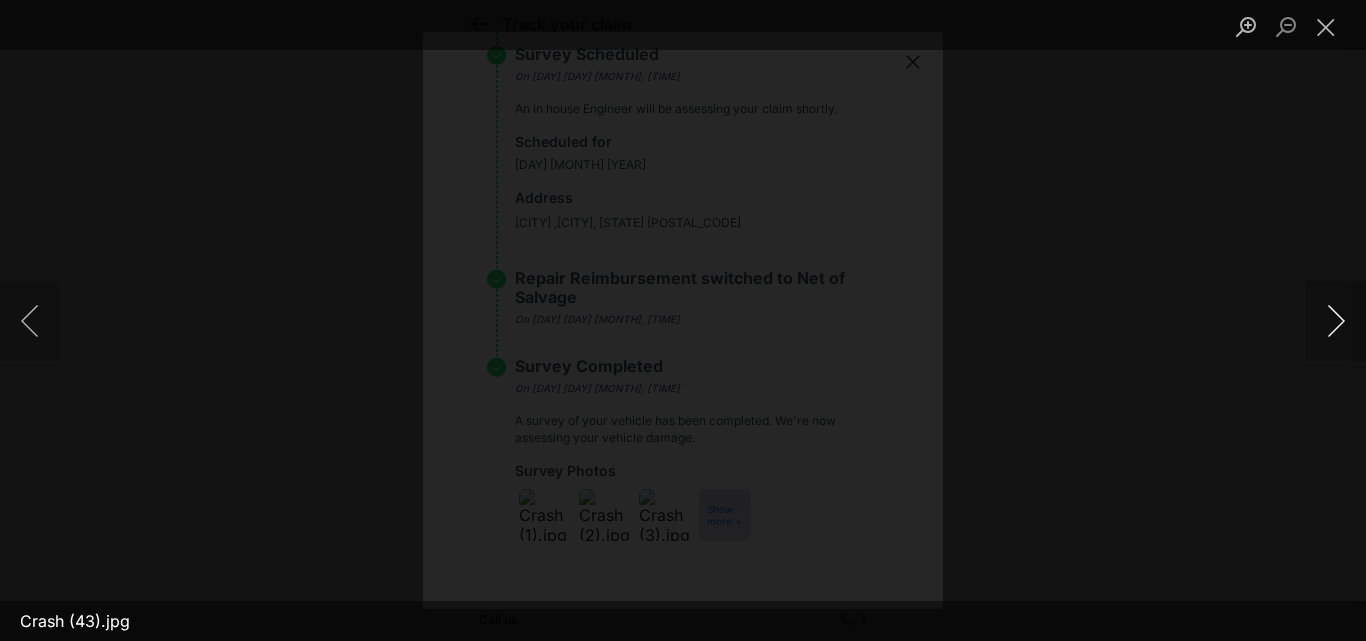 click at bounding box center (1336, 321) 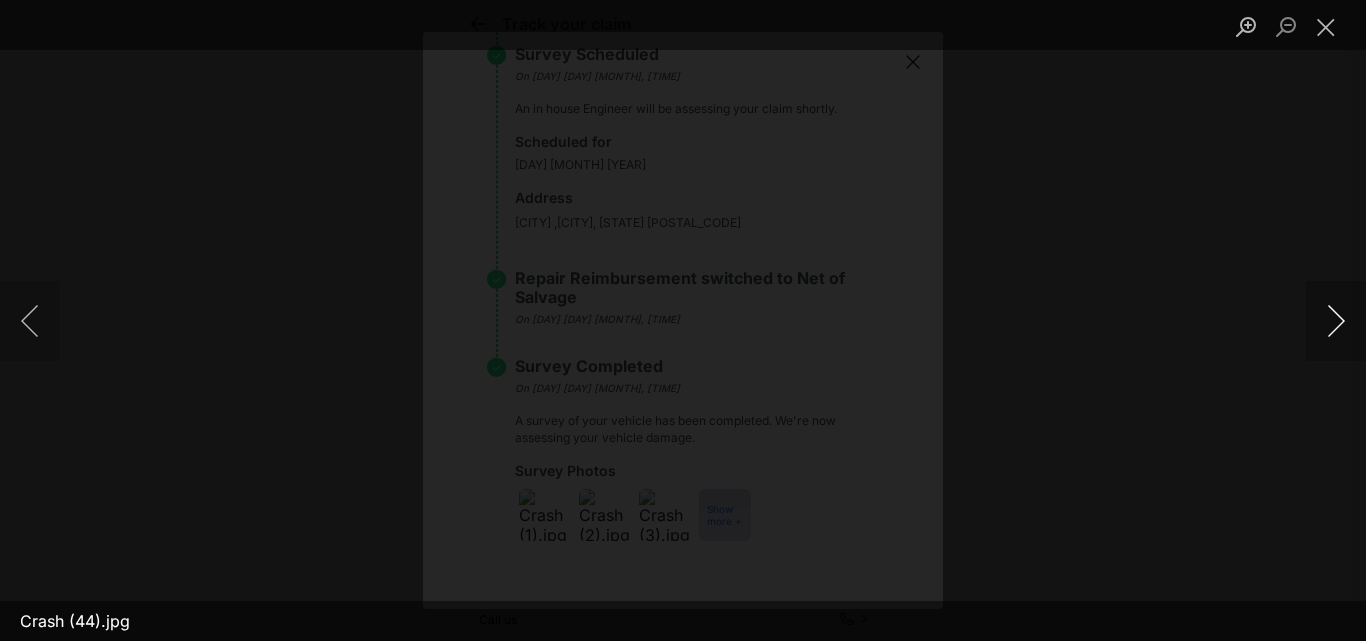 click at bounding box center [1336, 321] 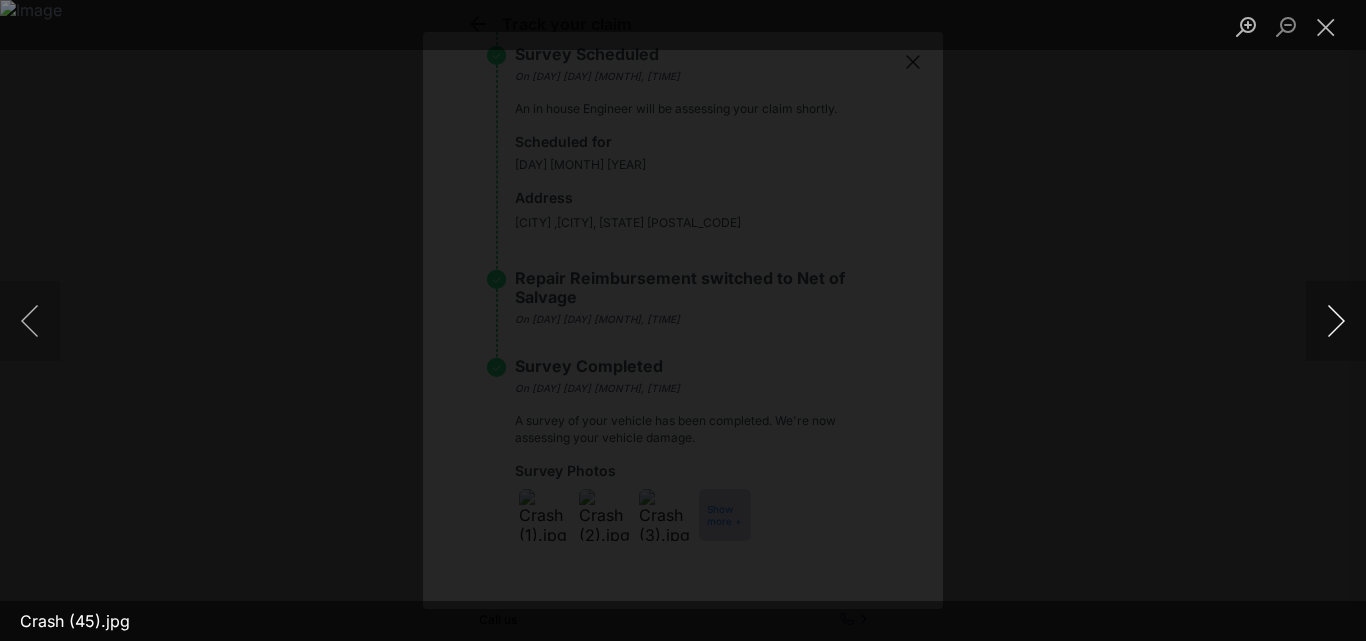 click at bounding box center [1336, 321] 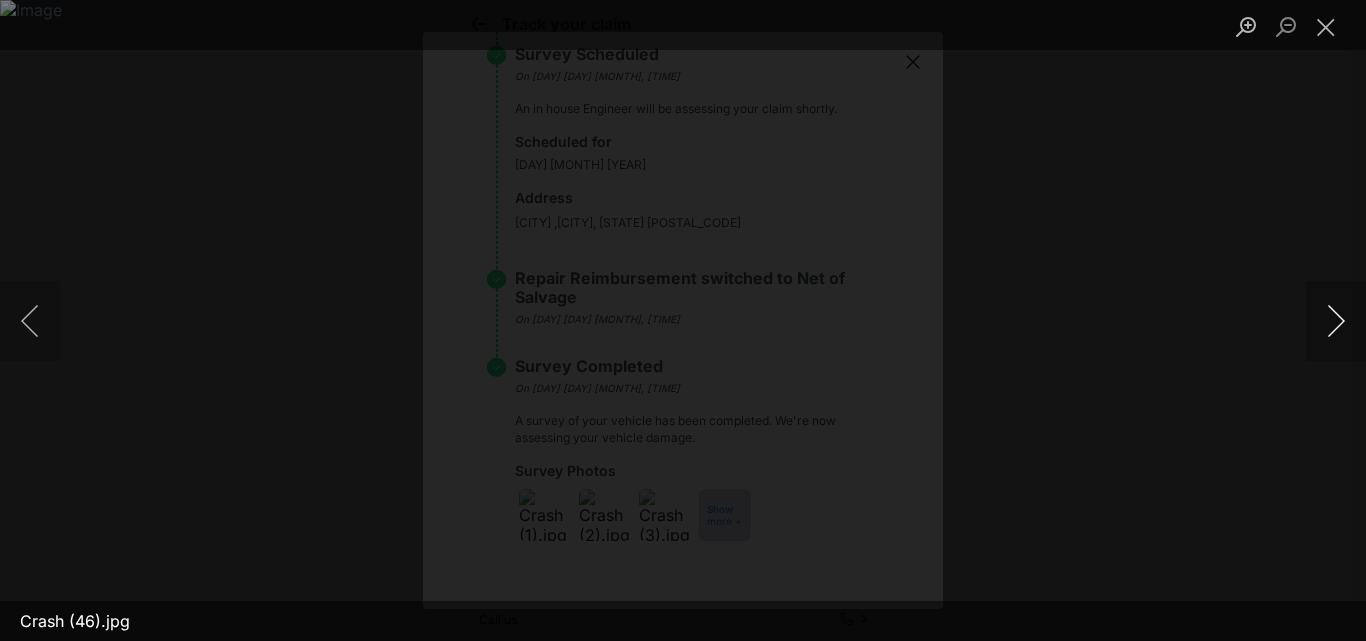 click at bounding box center (1336, 321) 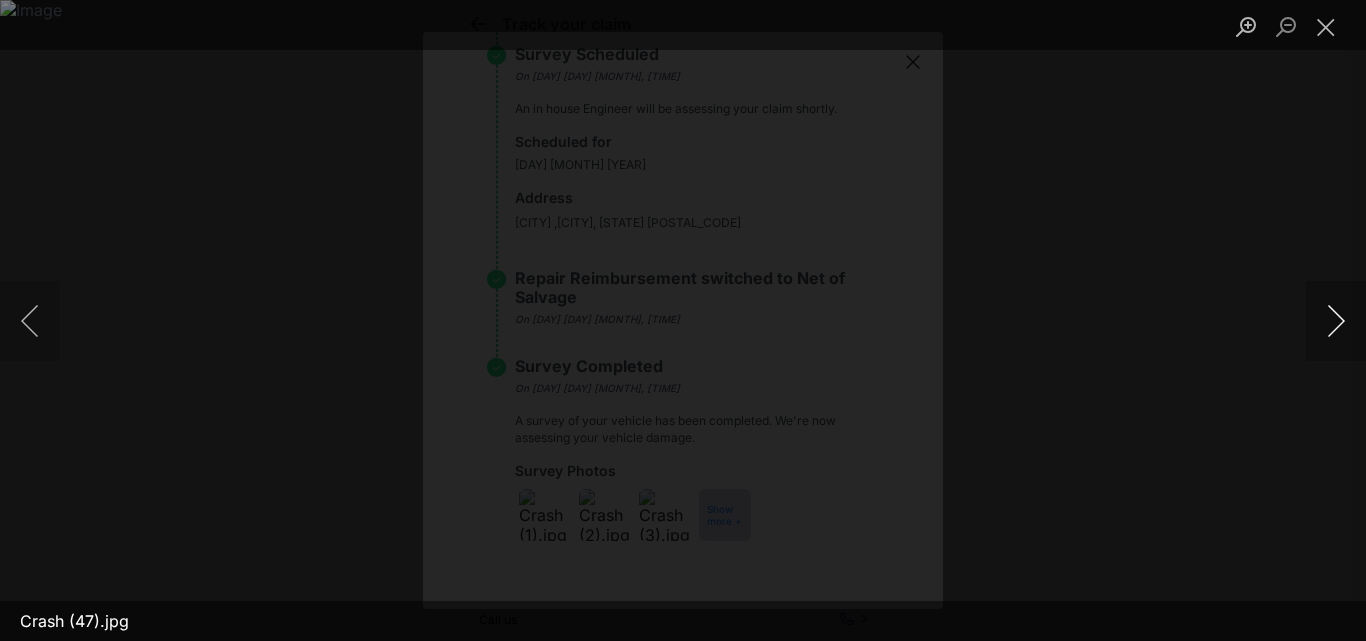 click at bounding box center (1336, 321) 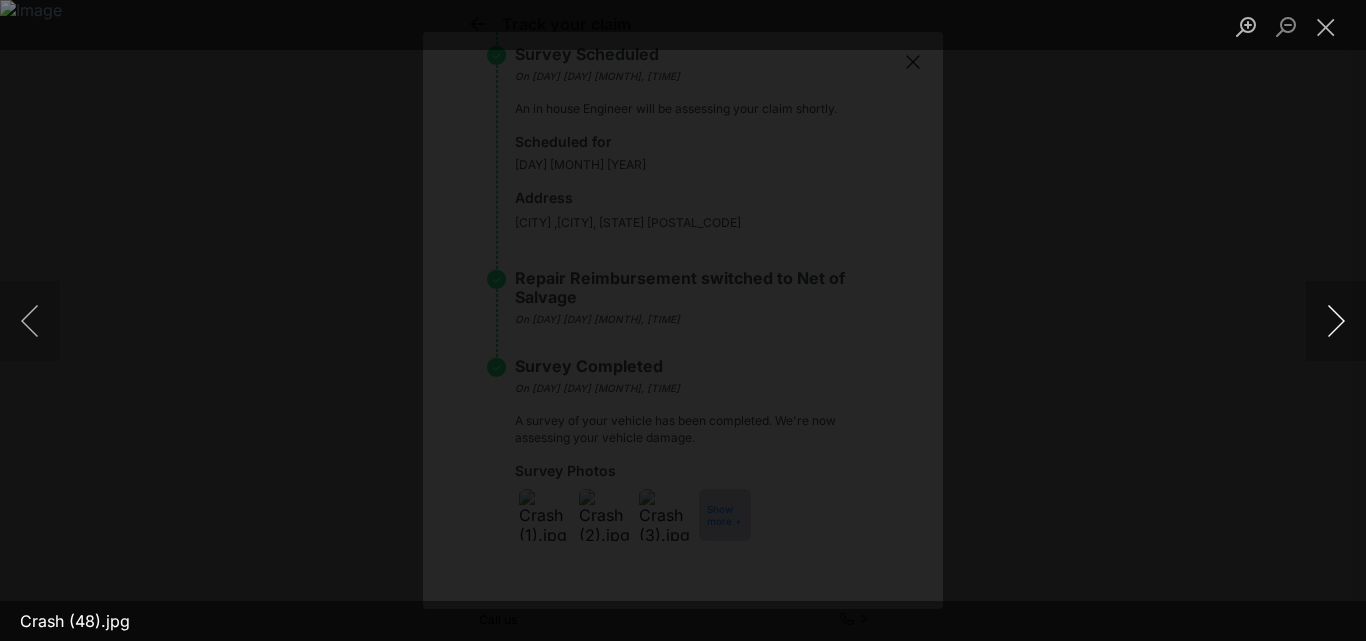 click at bounding box center (1336, 321) 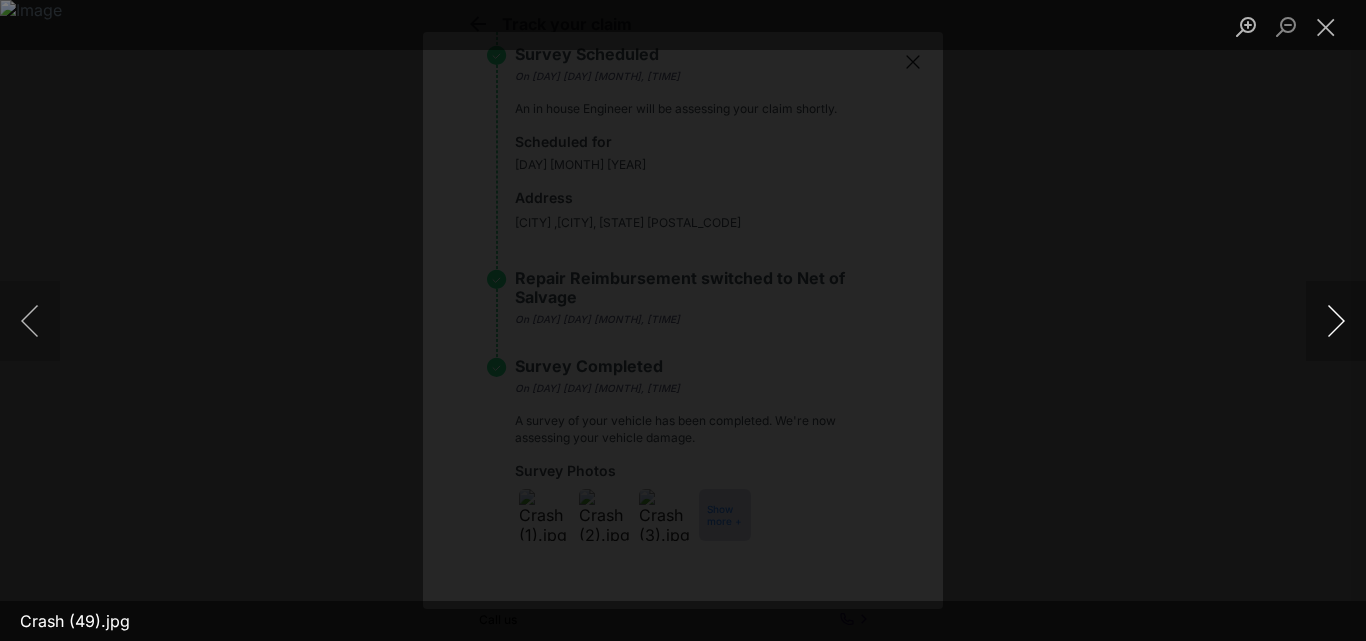 click at bounding box center (1336, 321) 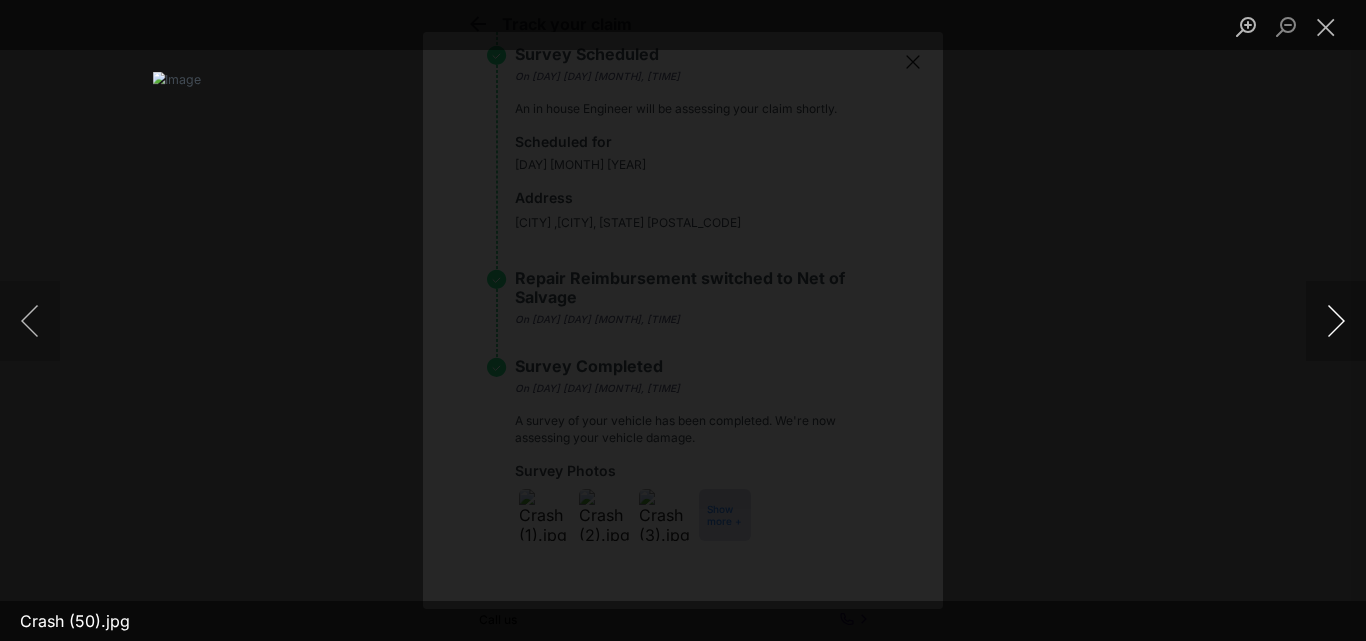 click at bounding box center [1336, 321] 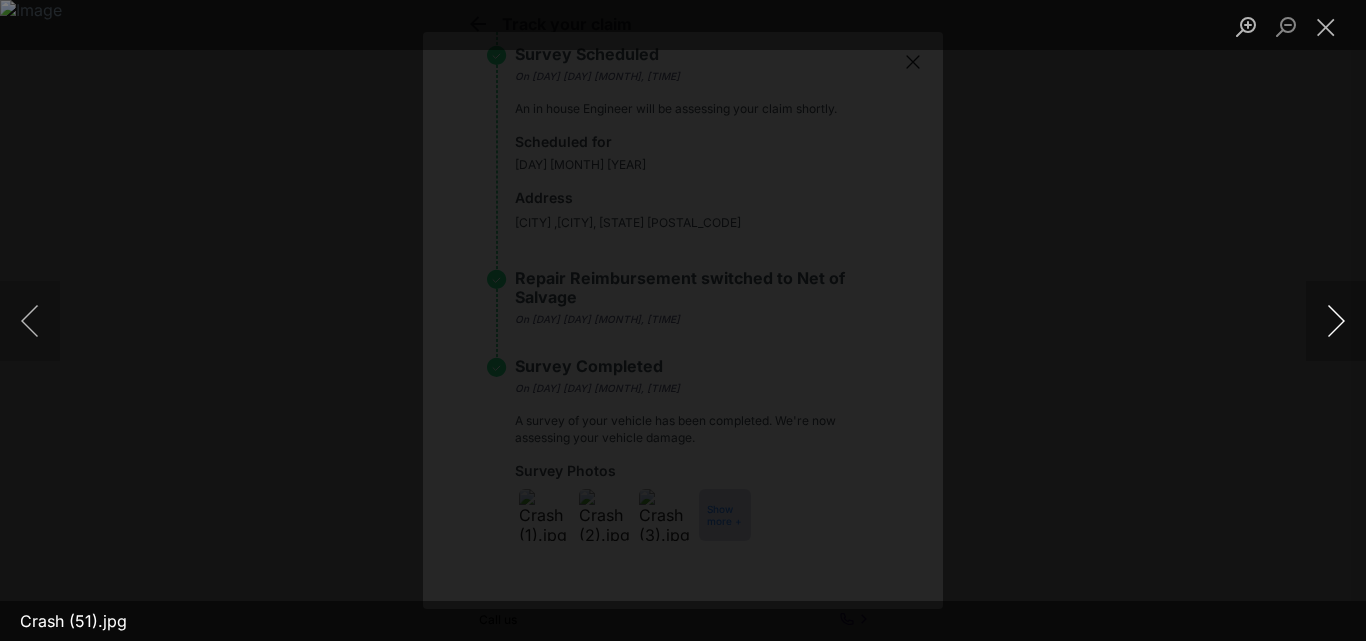 click at bounding box center [1336, 321] 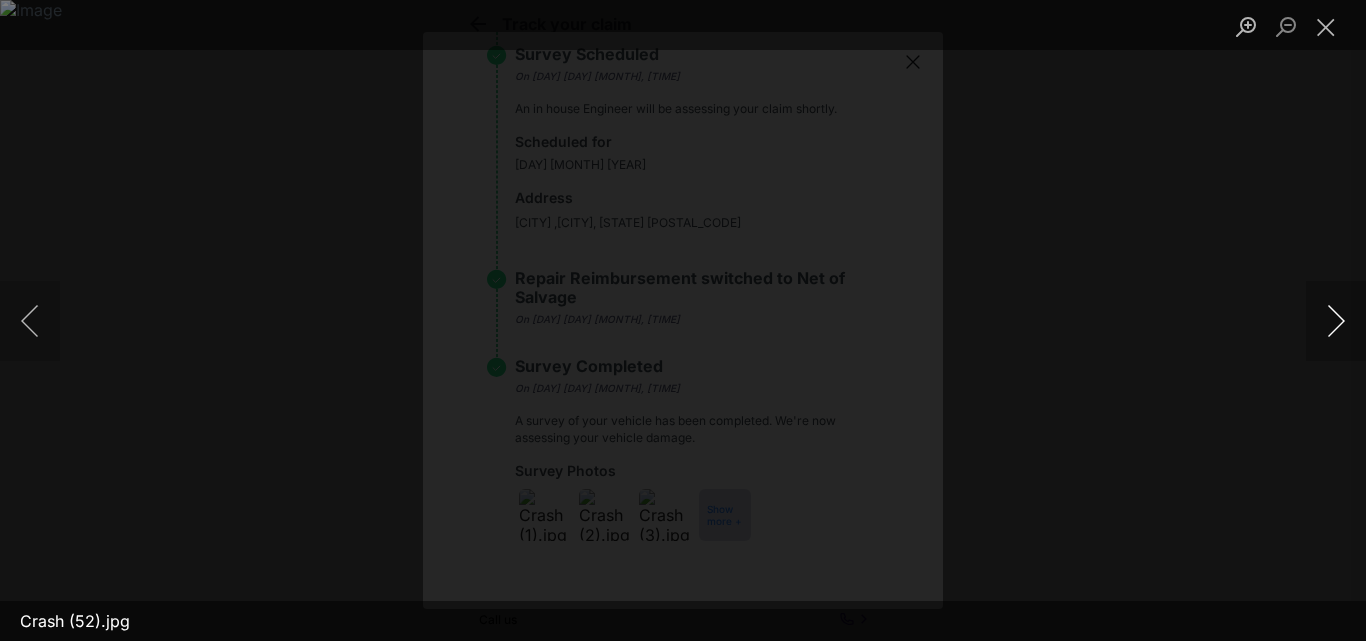 click at bounding box center (1336, 321) 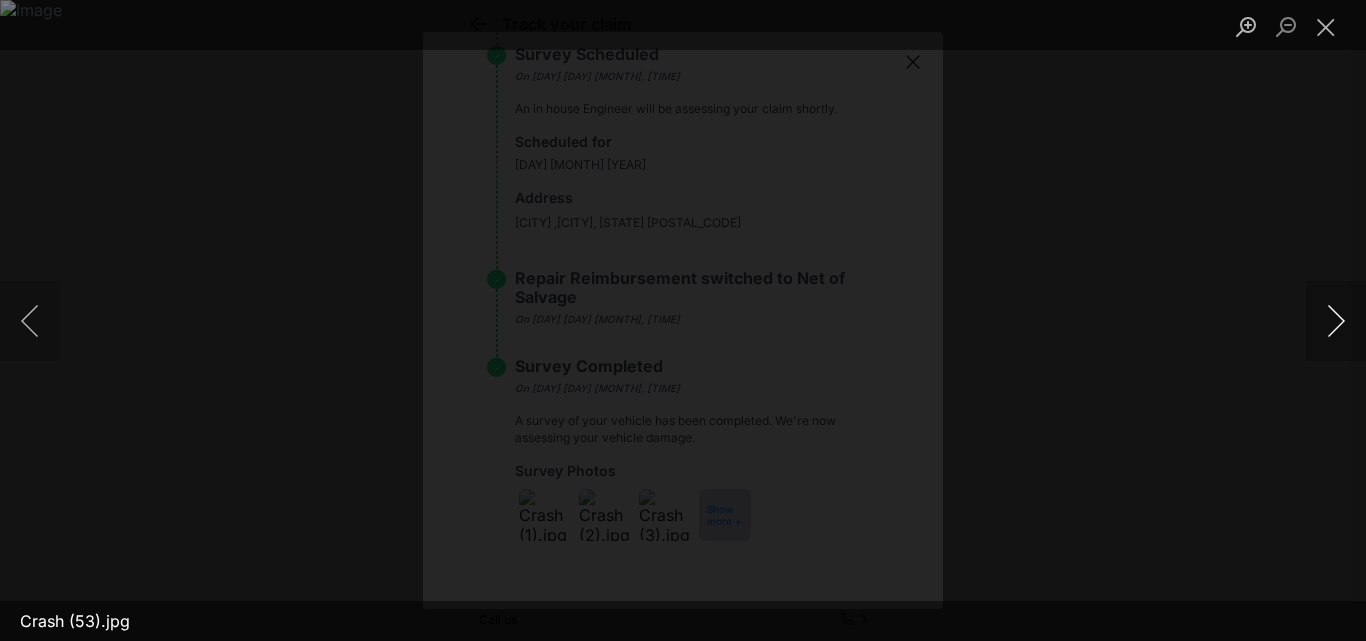 click at bounding box center (1336, 321) 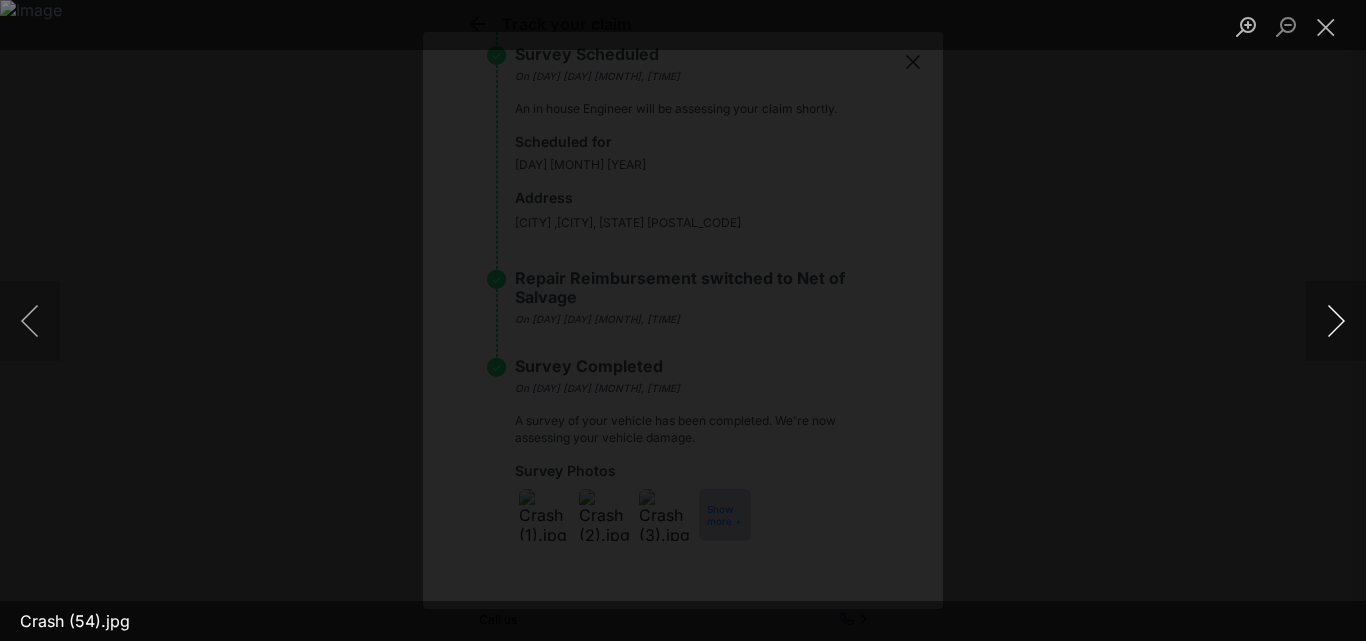 click at bounding box center (1336, 321) 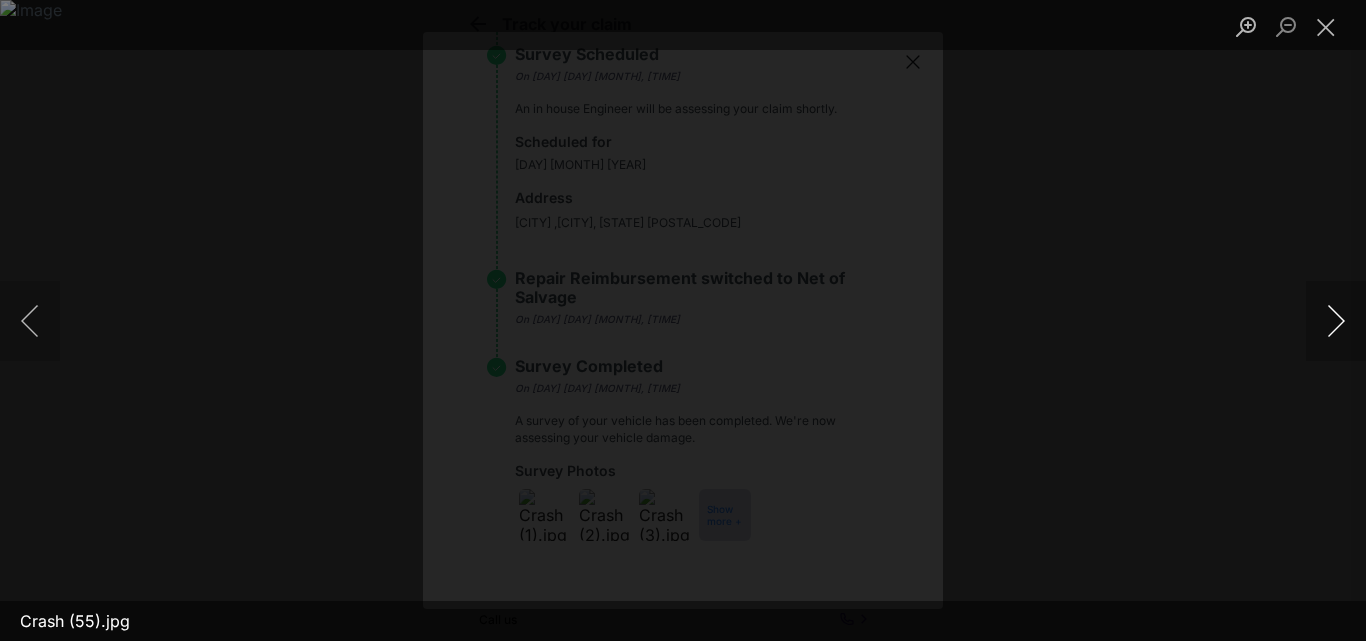 click at bounding box center [1336, 321] 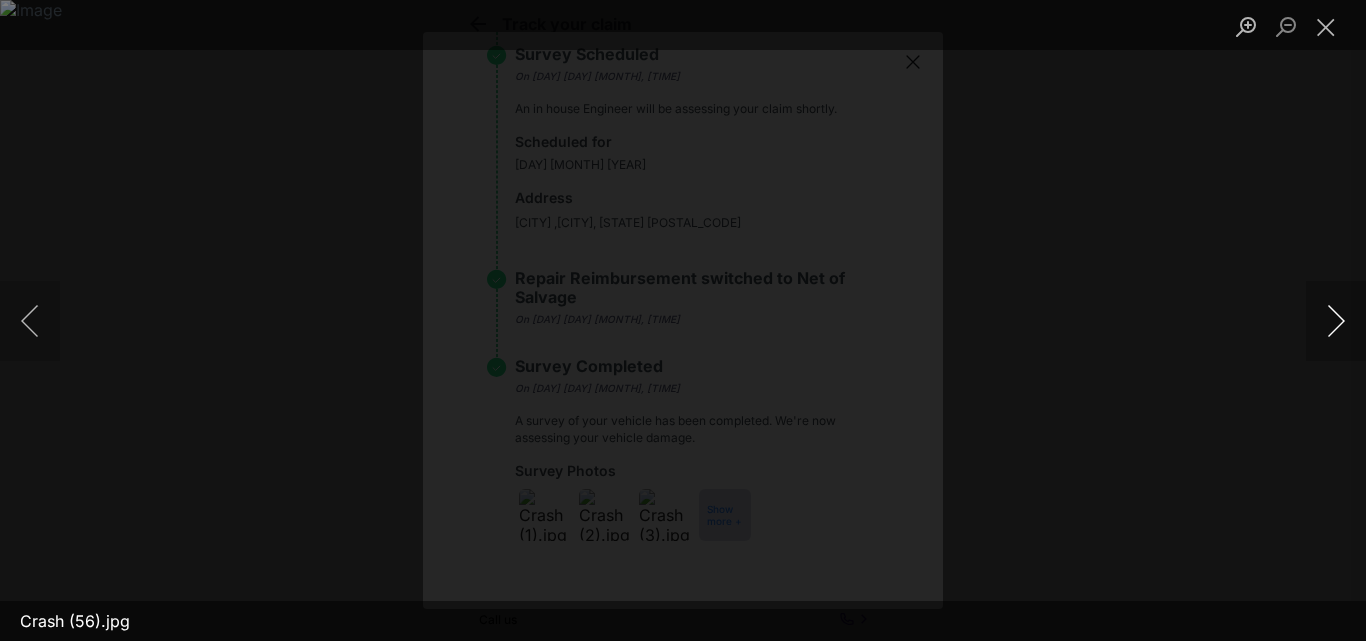 click at bounding box center [1336, 321] 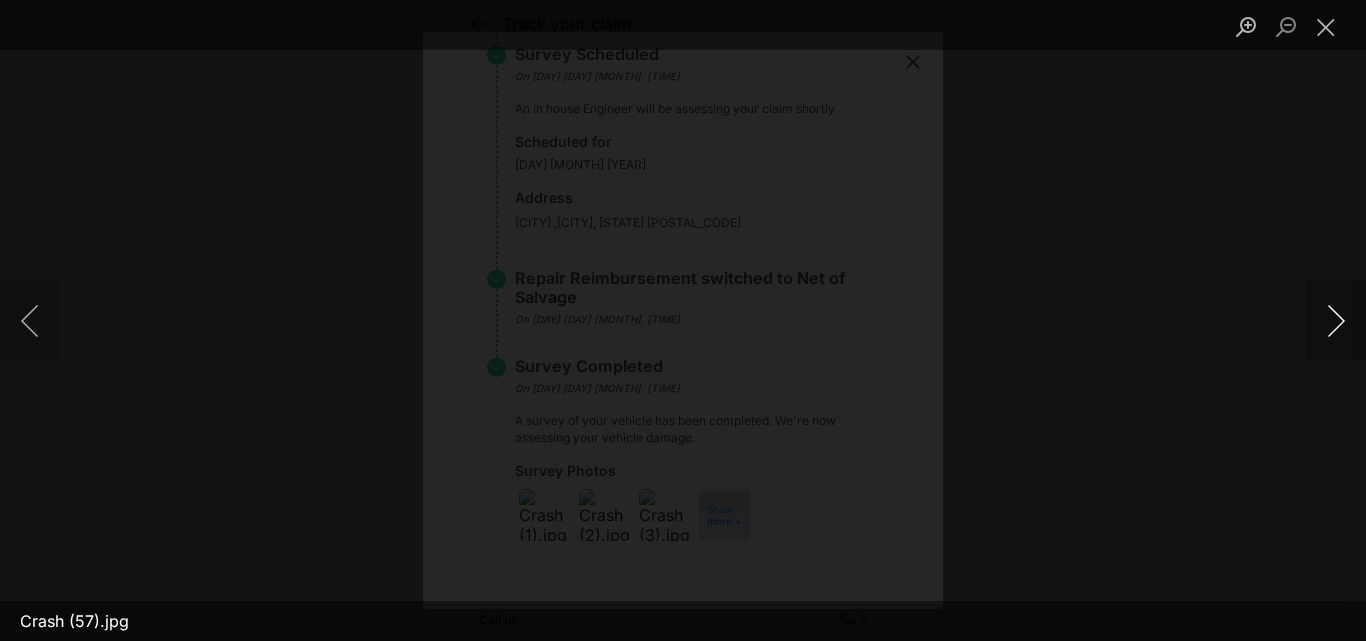 click at bounding box center (1336, 321) 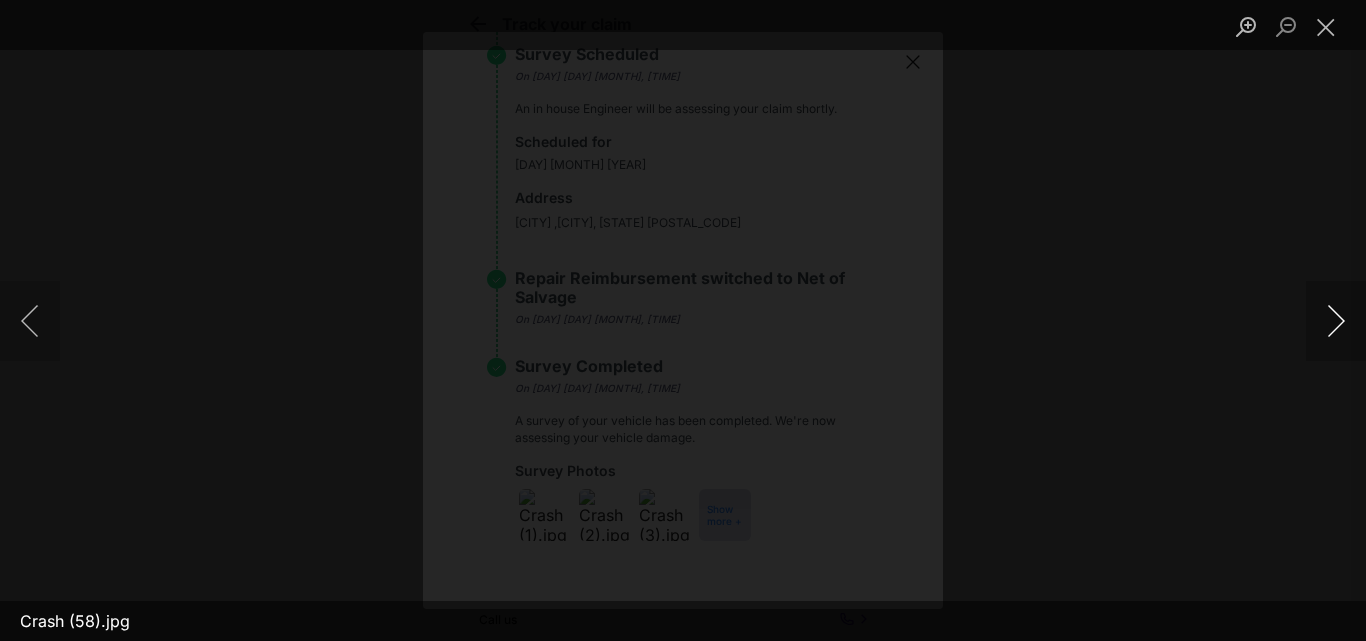 click at bounding box center (1336, 321) 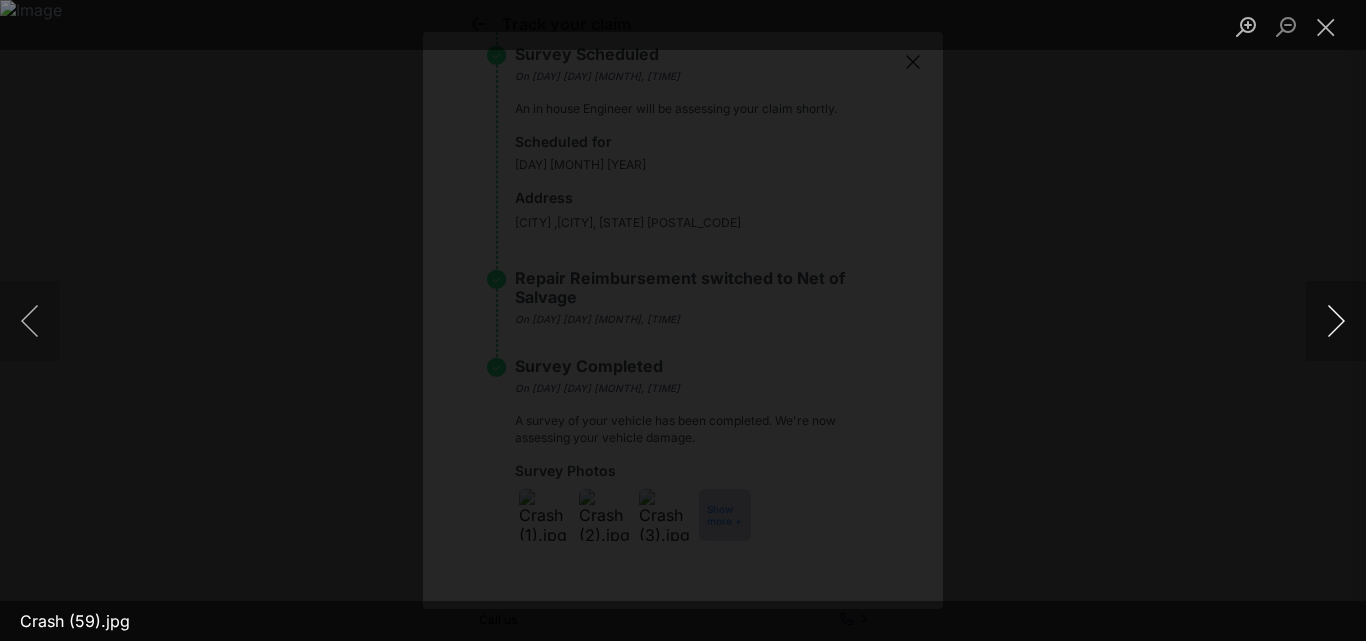 click at bounding box center [1336, 321] 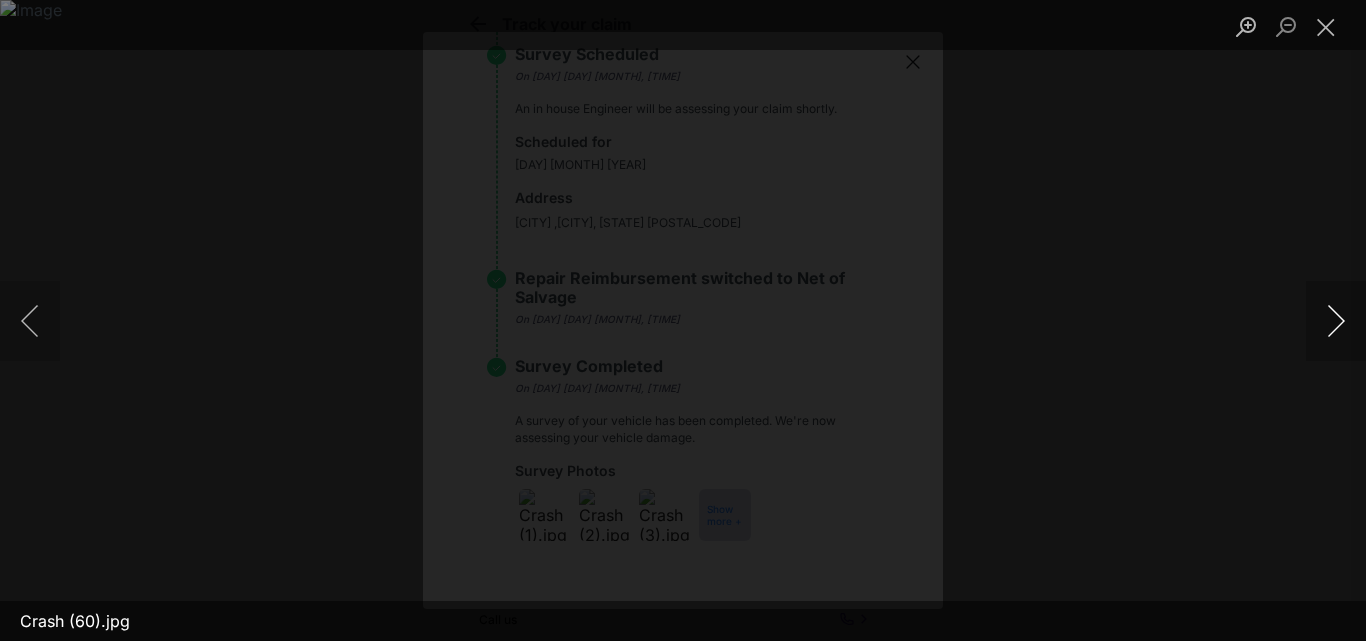 click at bounding box center [1336, 321] 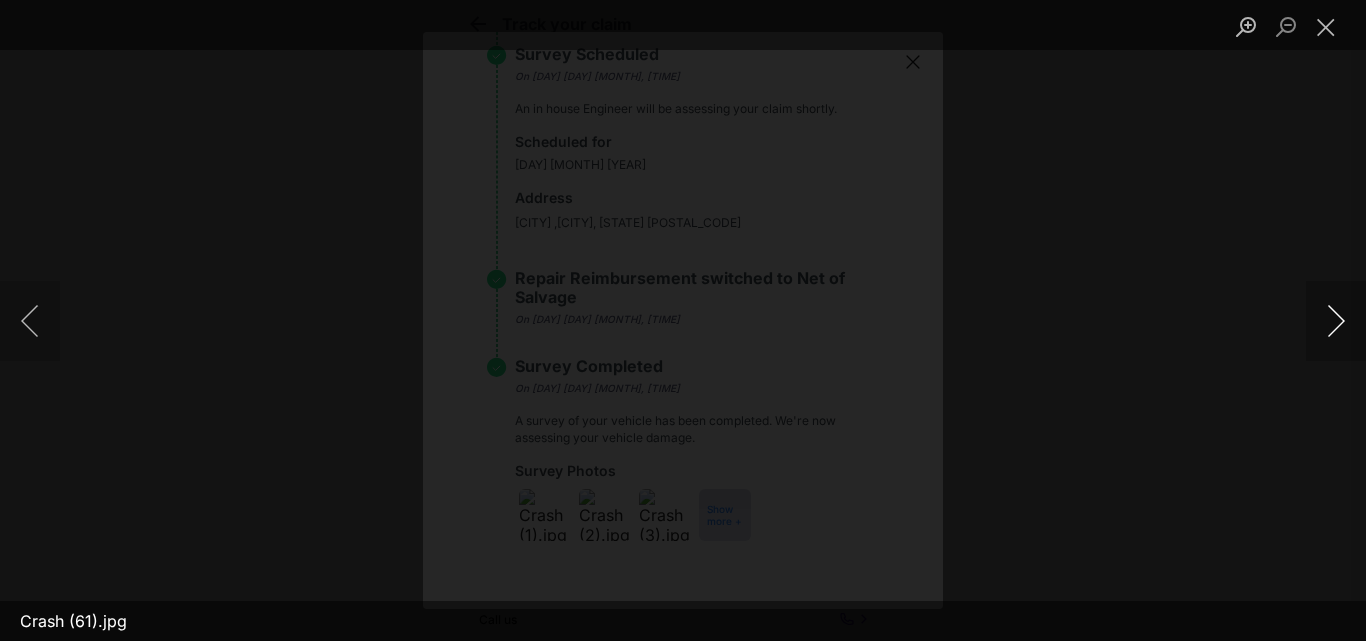 click at bounding box center [1336, 321] 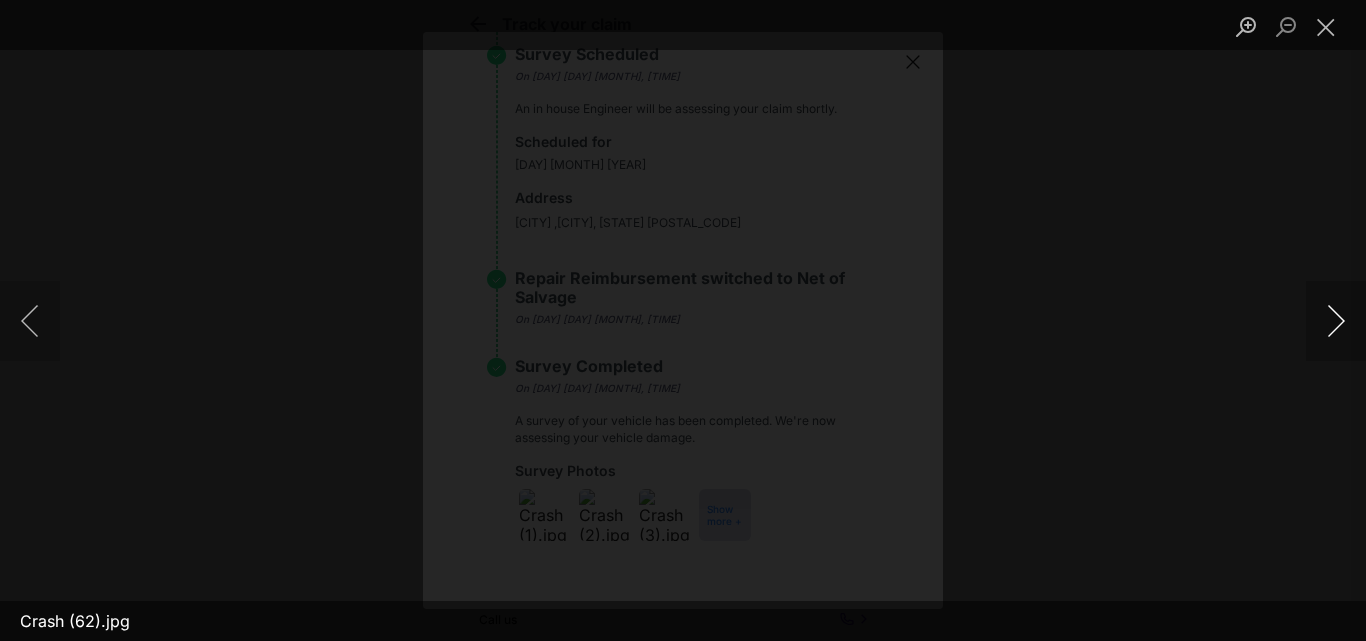 click at bounding box center [1336, 321] 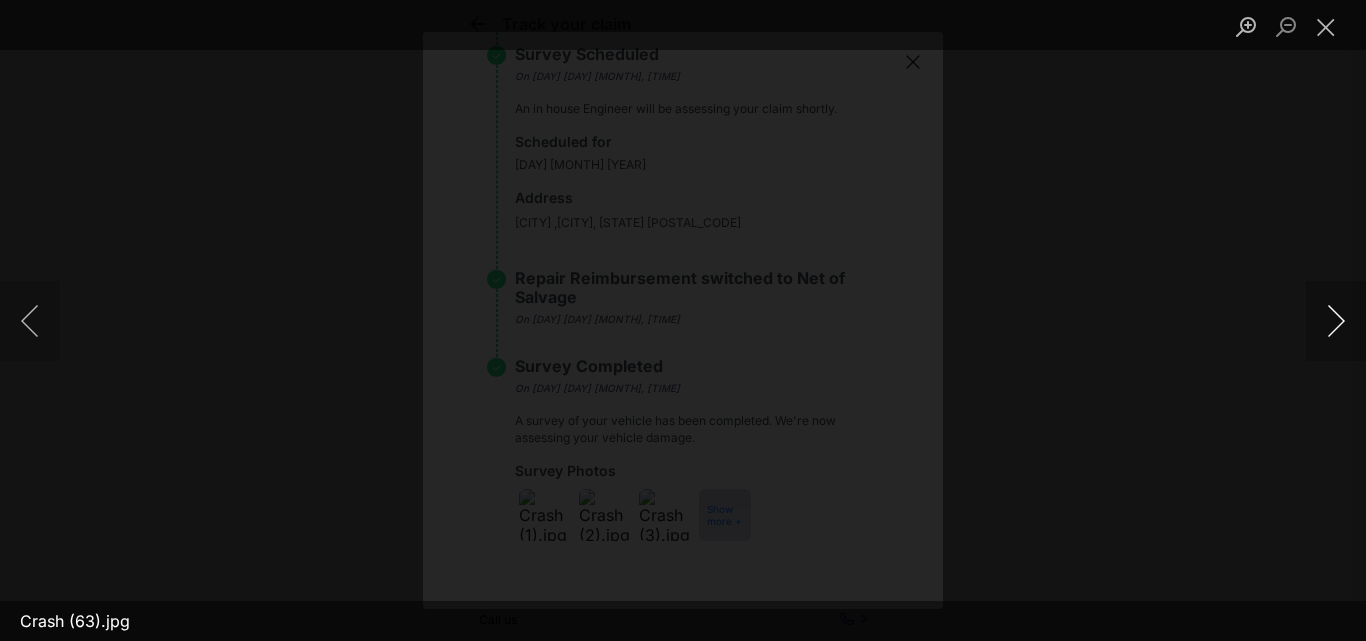 click at bounding box center (1336, 321) 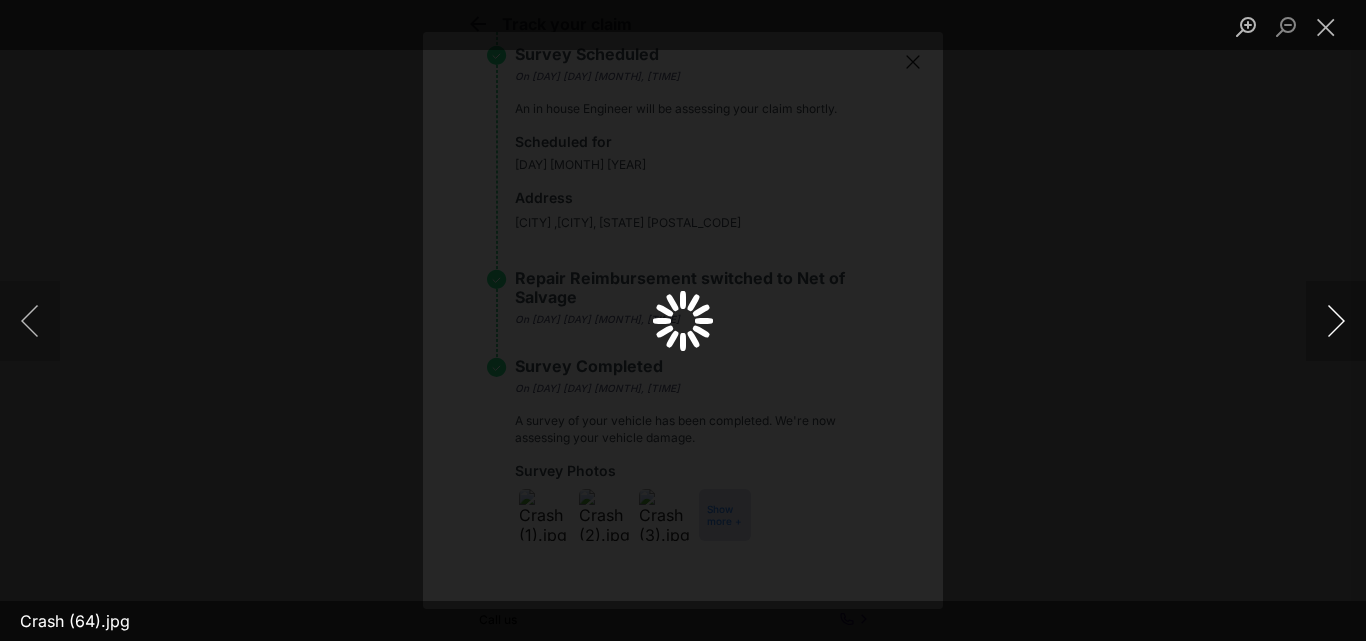 click at bounding box center (1336, 321) 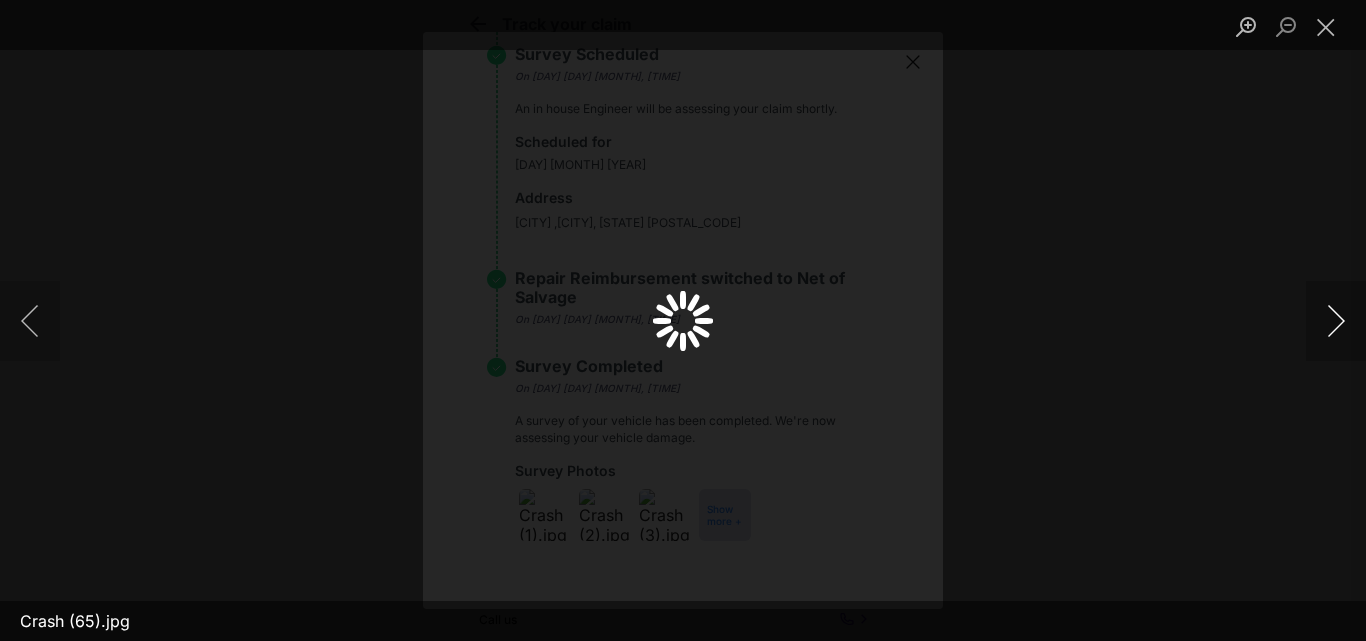 click at bounding box center [1336, 321] 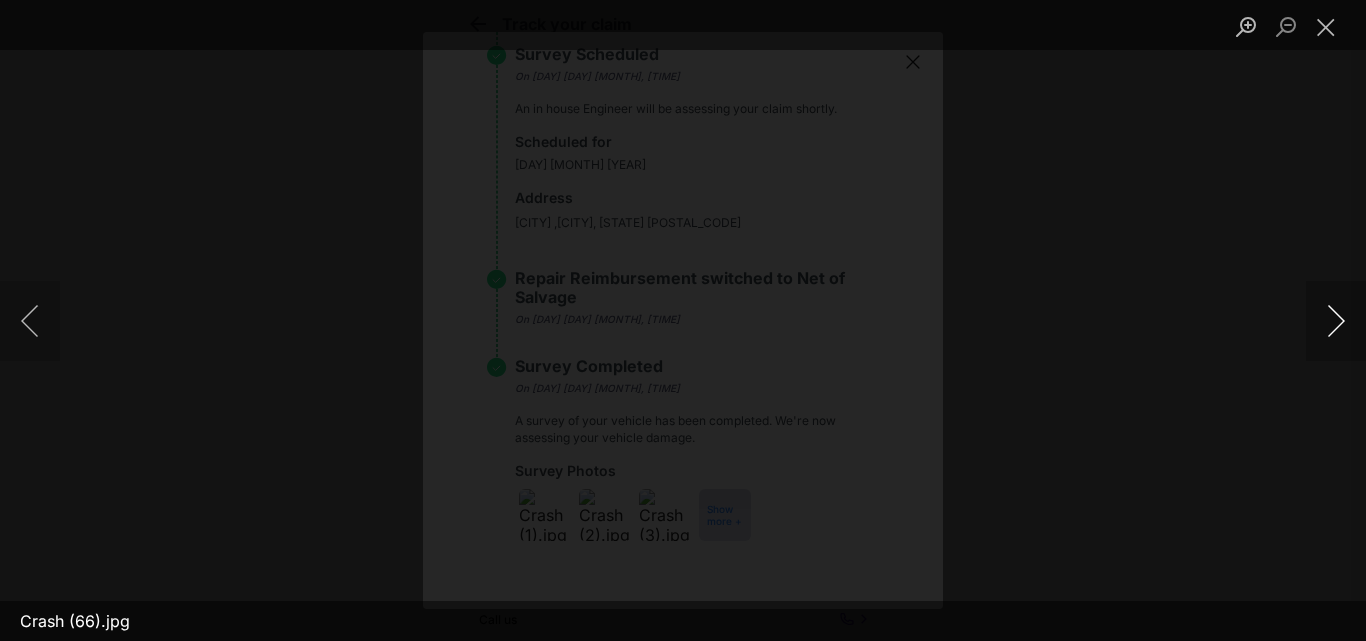 click at bounding box center [1336, 321] 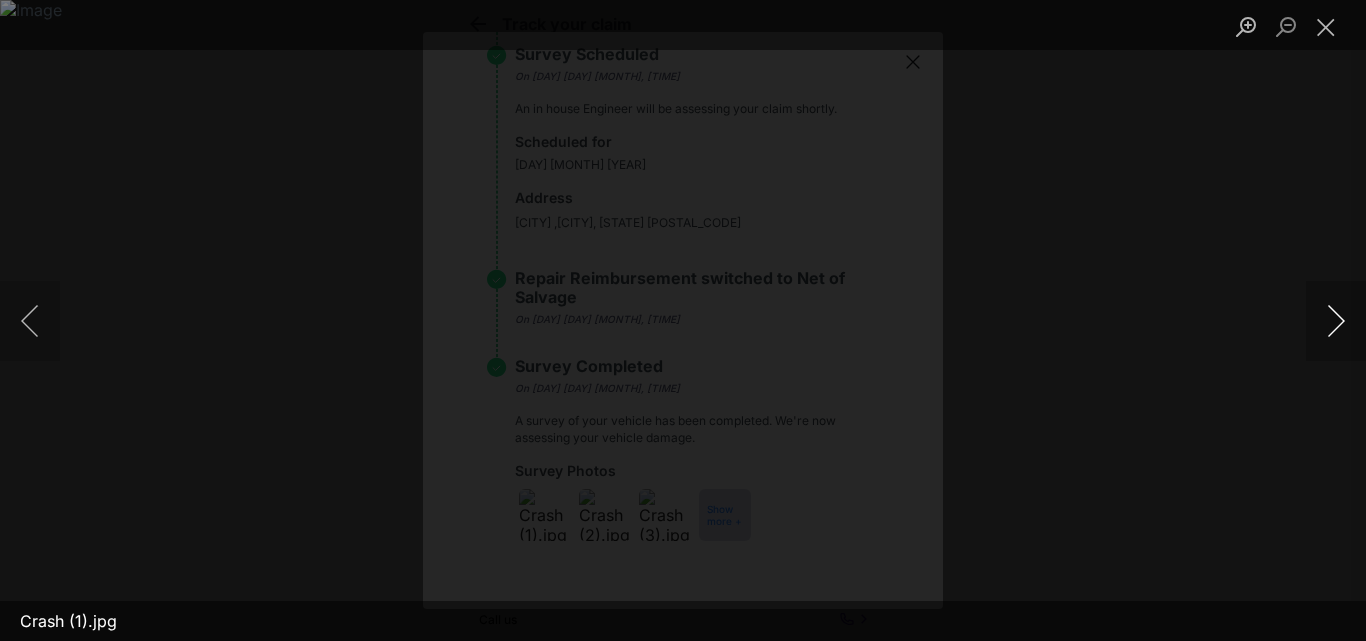 click at bounding box center [1336, 321] 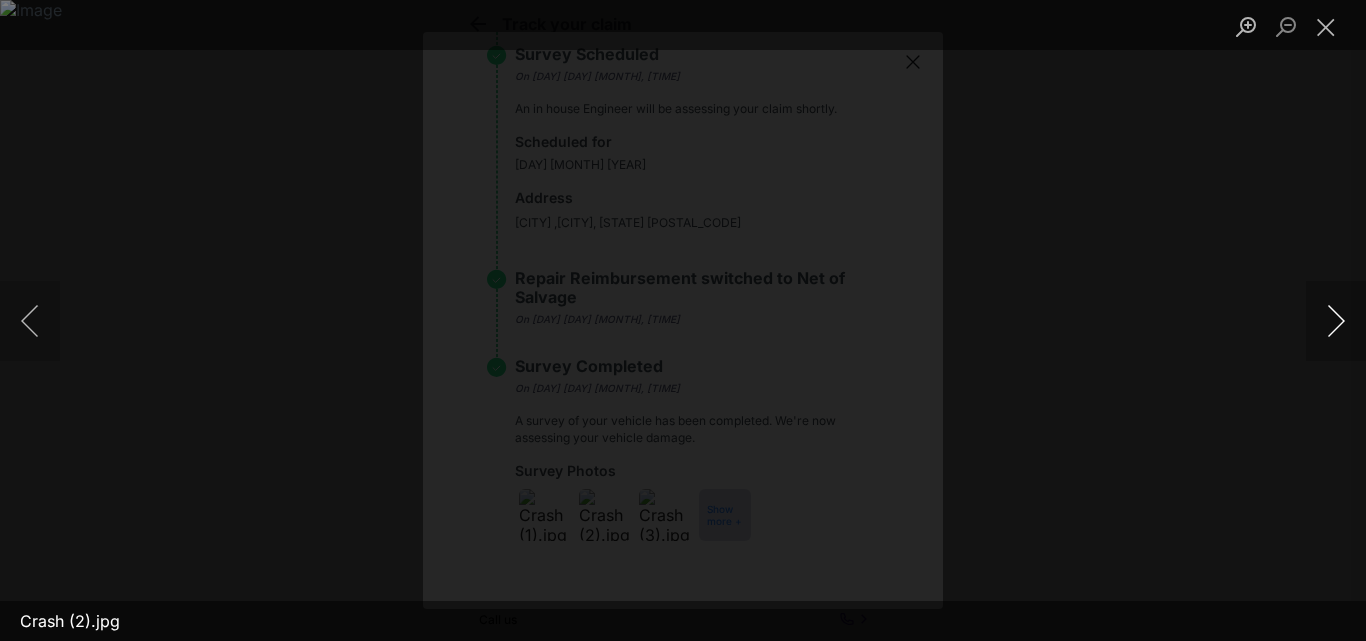 click at bounding box center [1336, 321] 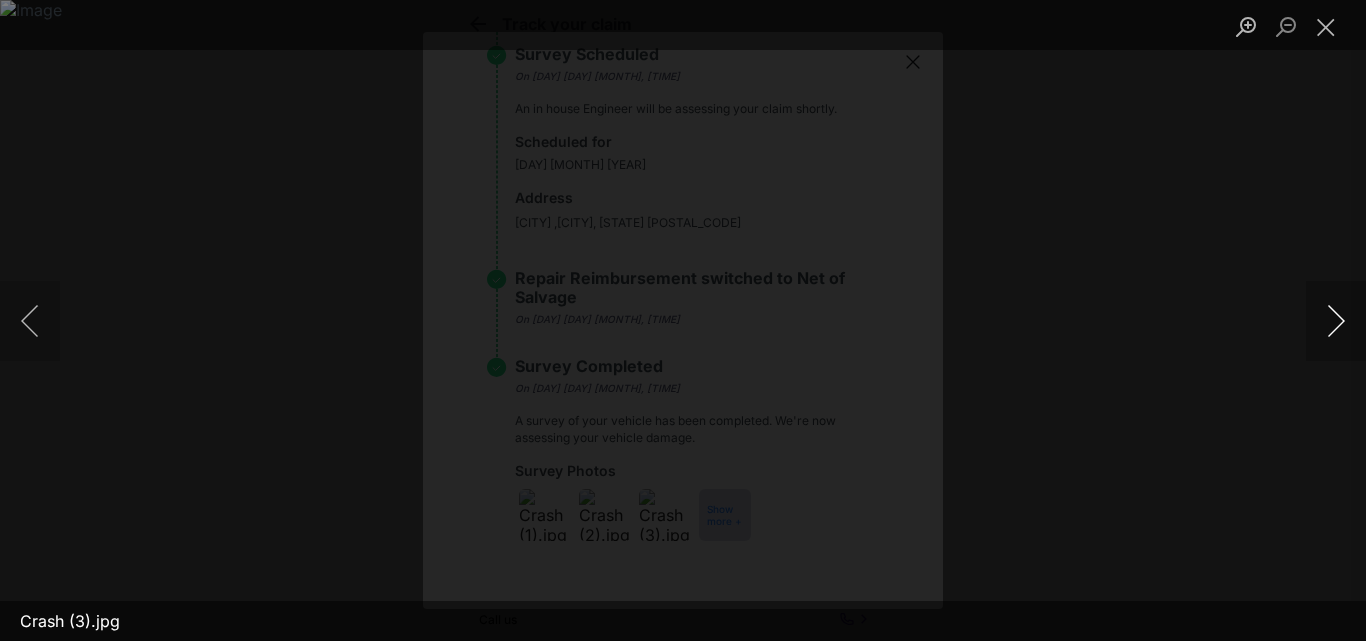 click at bounding box center [1336, 321] 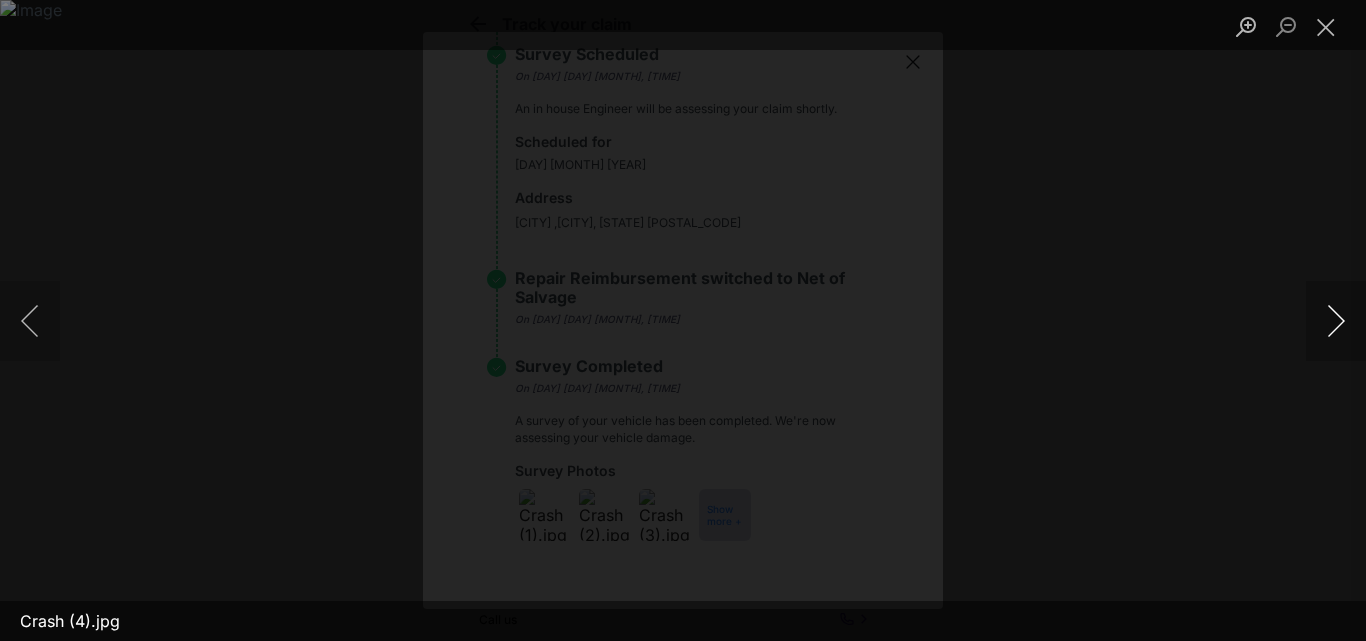 click at bounding box center (1336, 321) 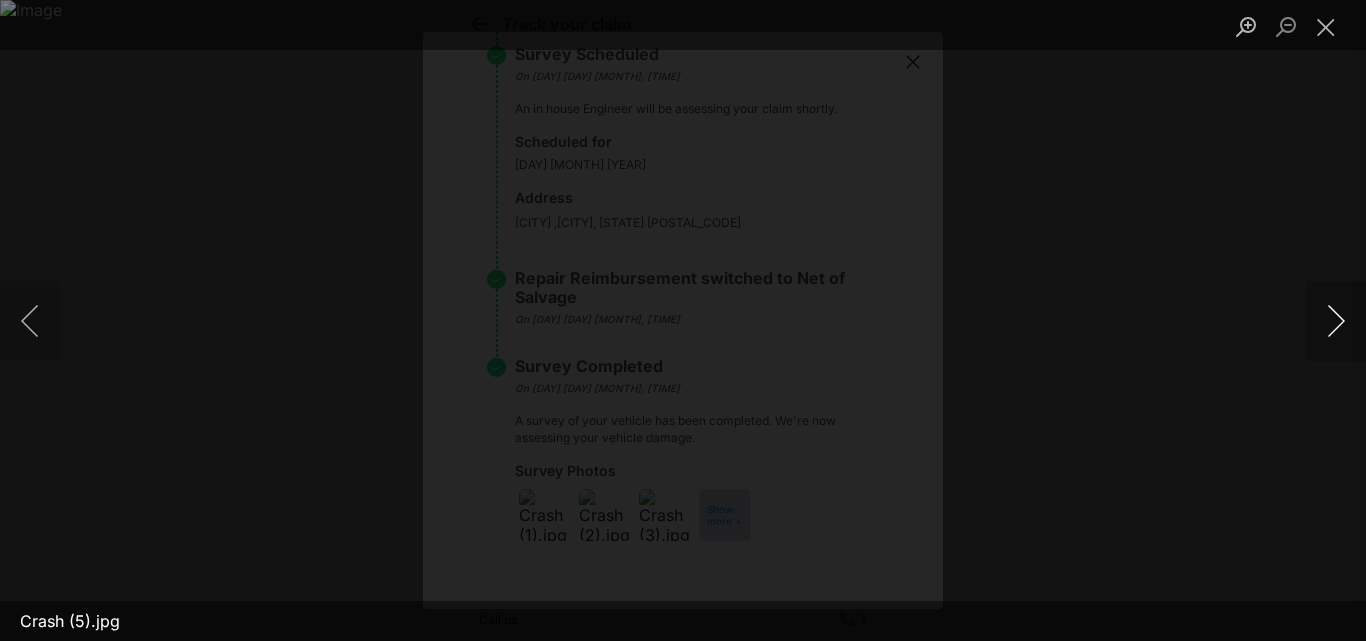 click at bounding box center (1336, 321) 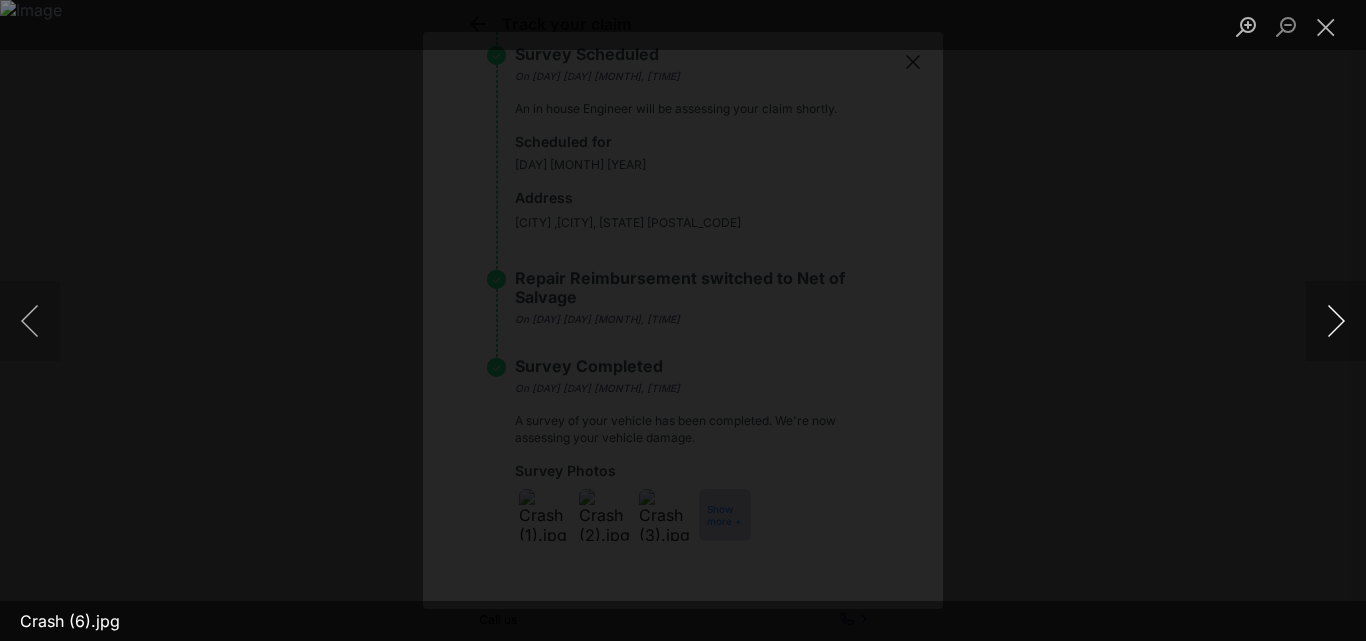 click at bounding box center (1336, 321) 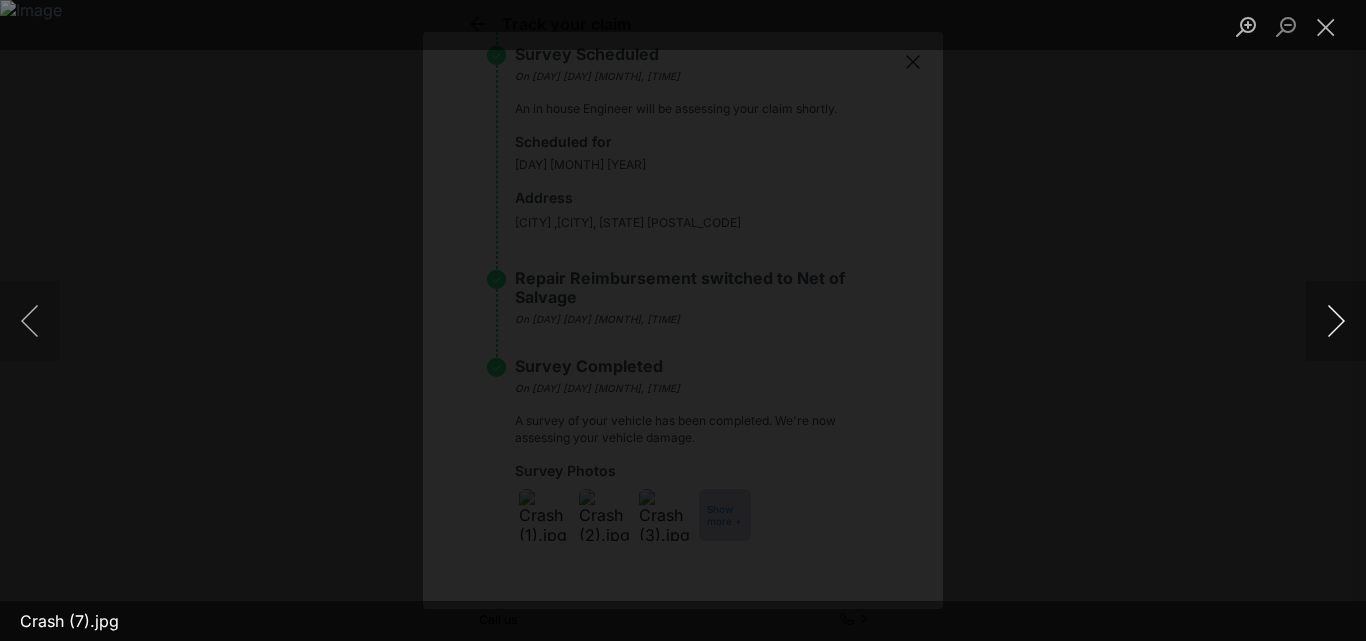 click at bounding box center [1336, 321] 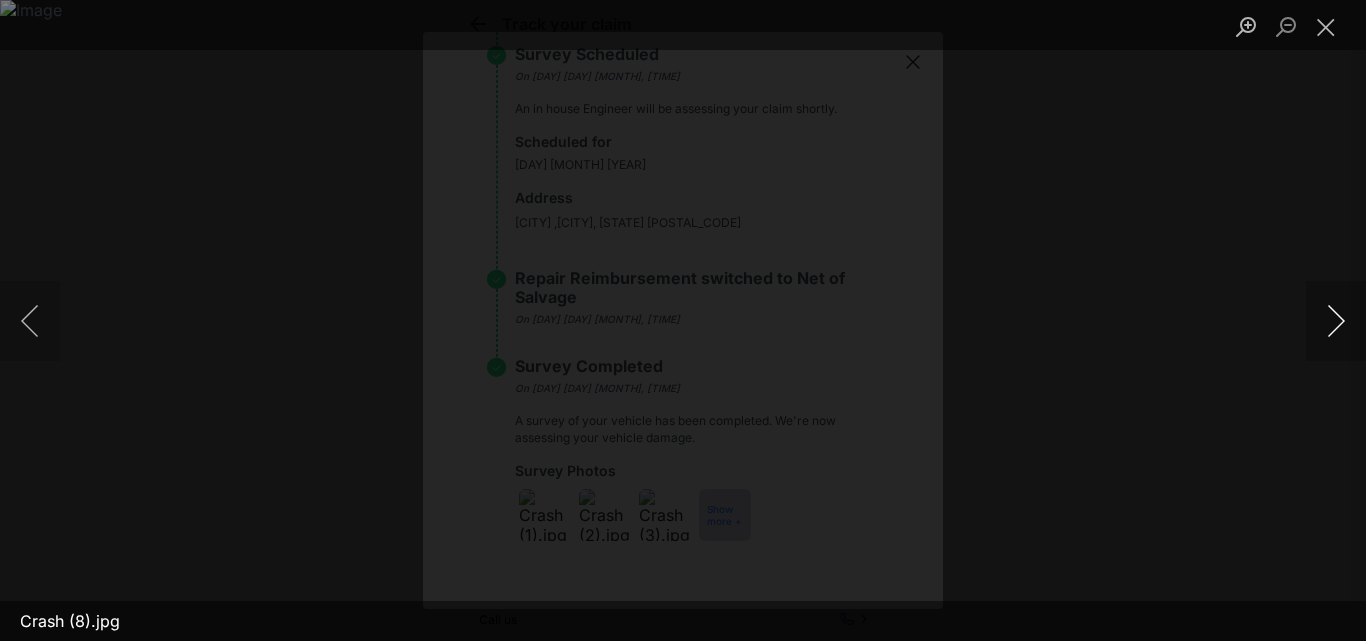 click at bounding box center (1336, 321) 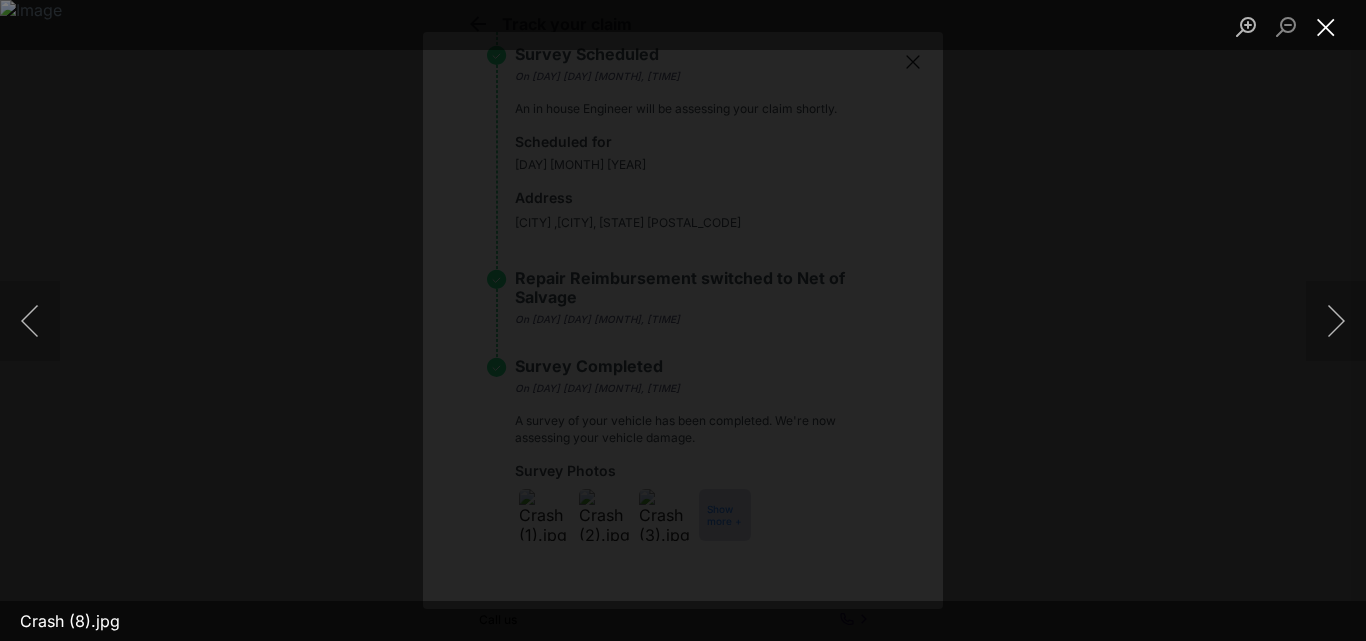 click at bounding box center (1326, 26) 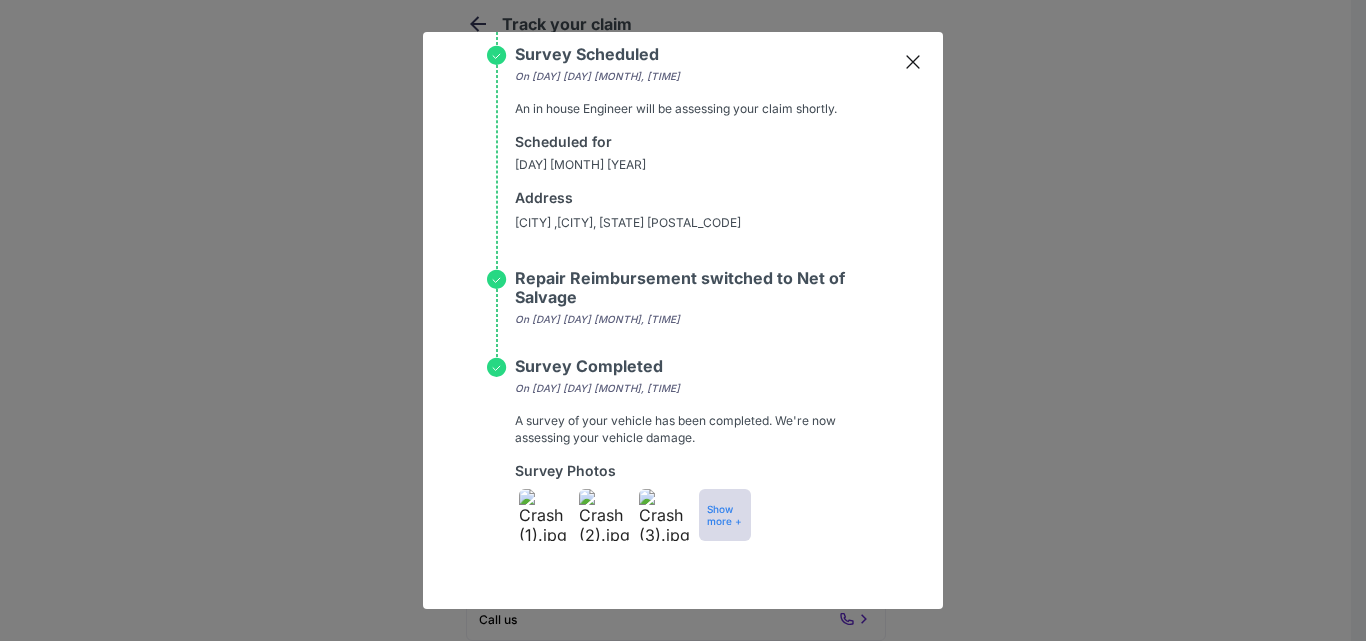 click 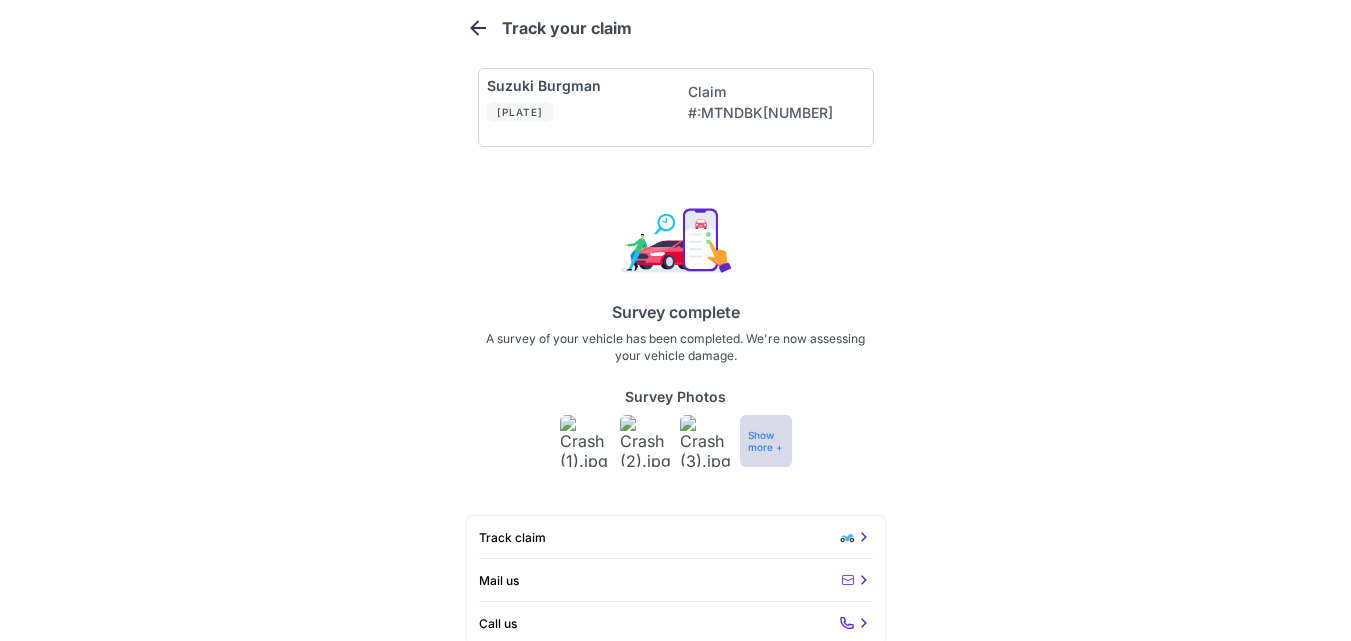 scroll, scrollTop: 4, scrollLeft: 0, axis: vertical 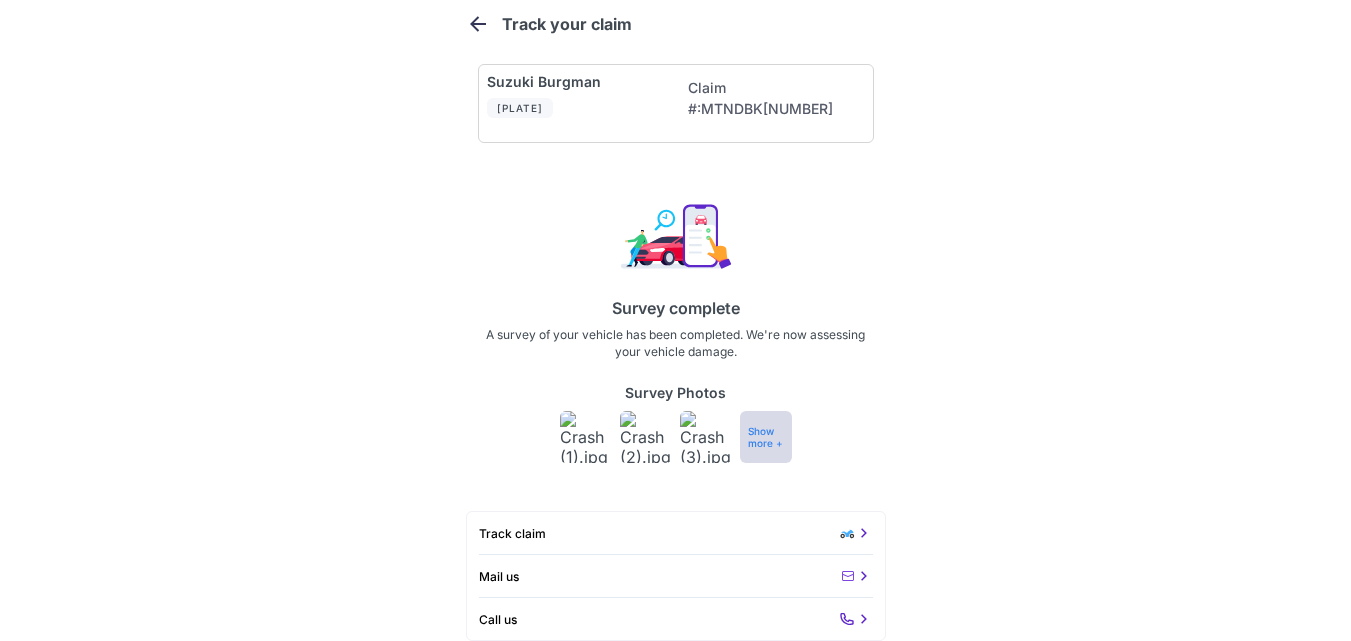 click 